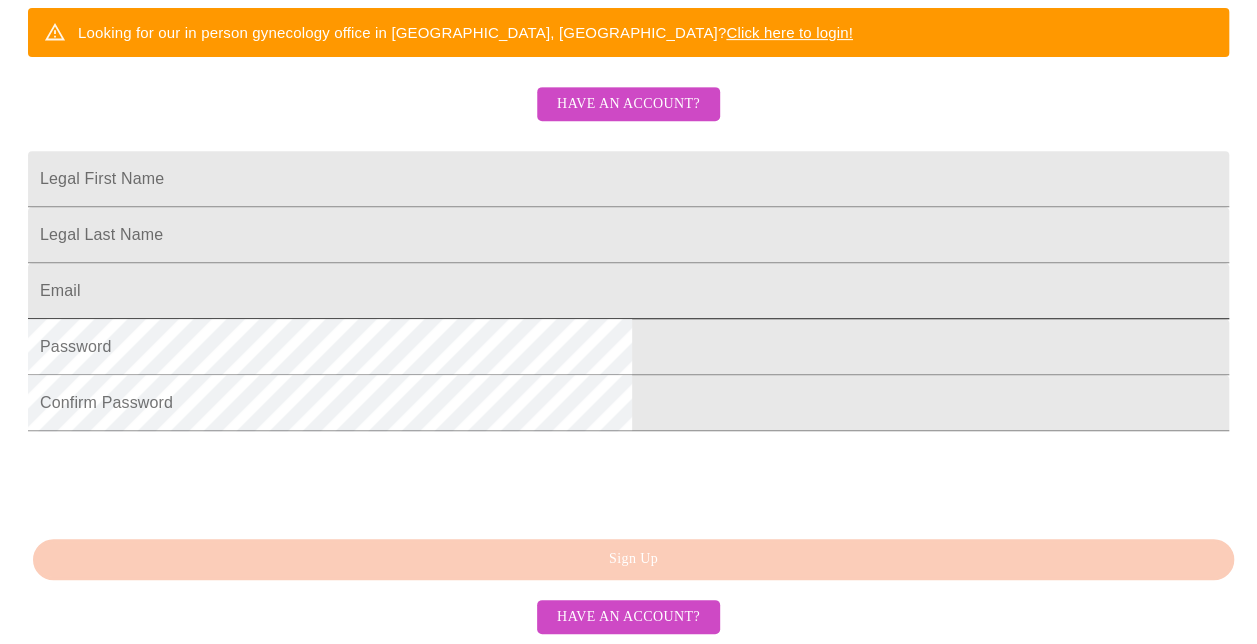 scroll, scrollTop: 562, scrollLeft: 0, axis: vertical 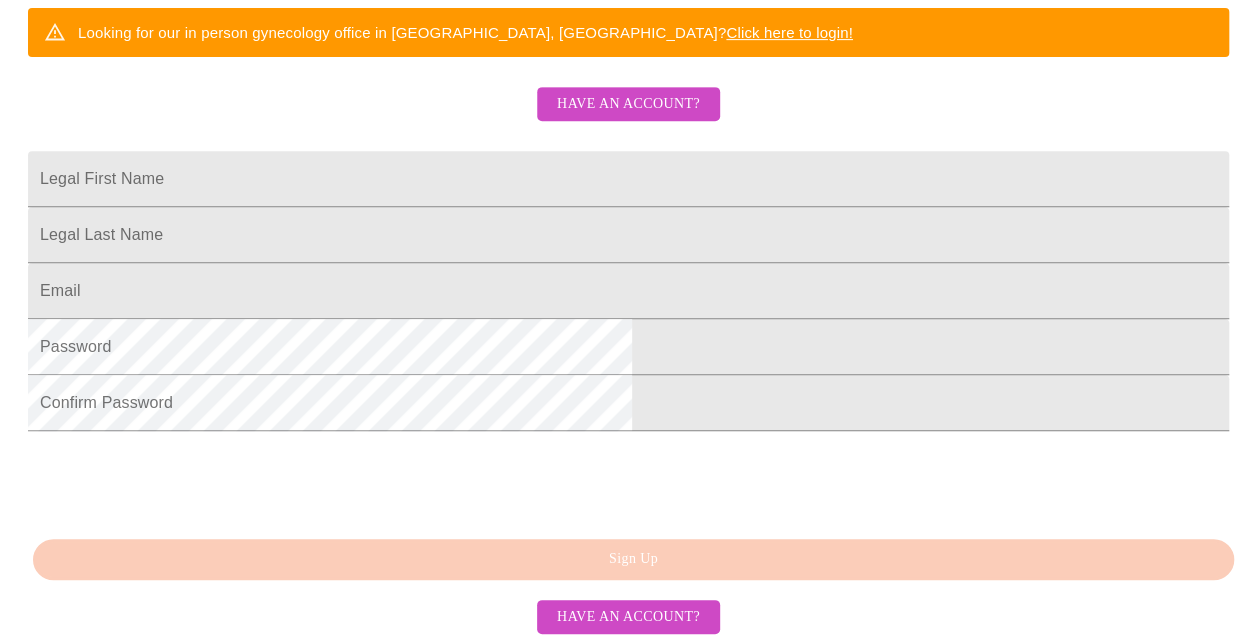 click on "Have an account?" at bounding box center (628, 617) 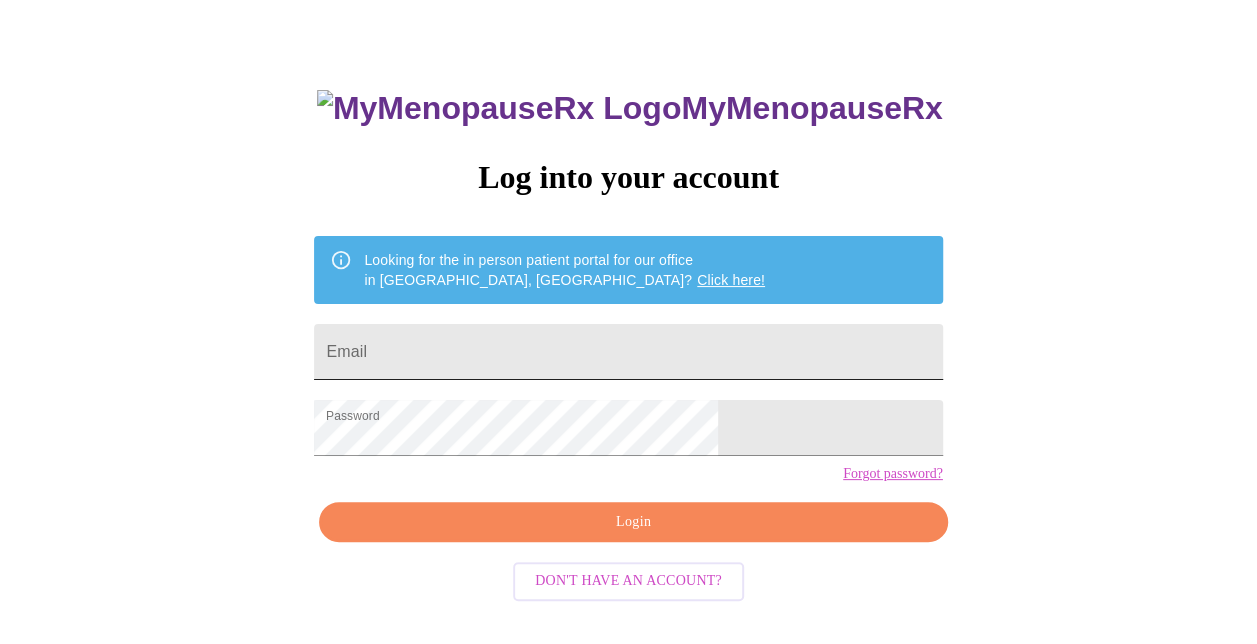 click on "Email" at bounding box center (628, 352) 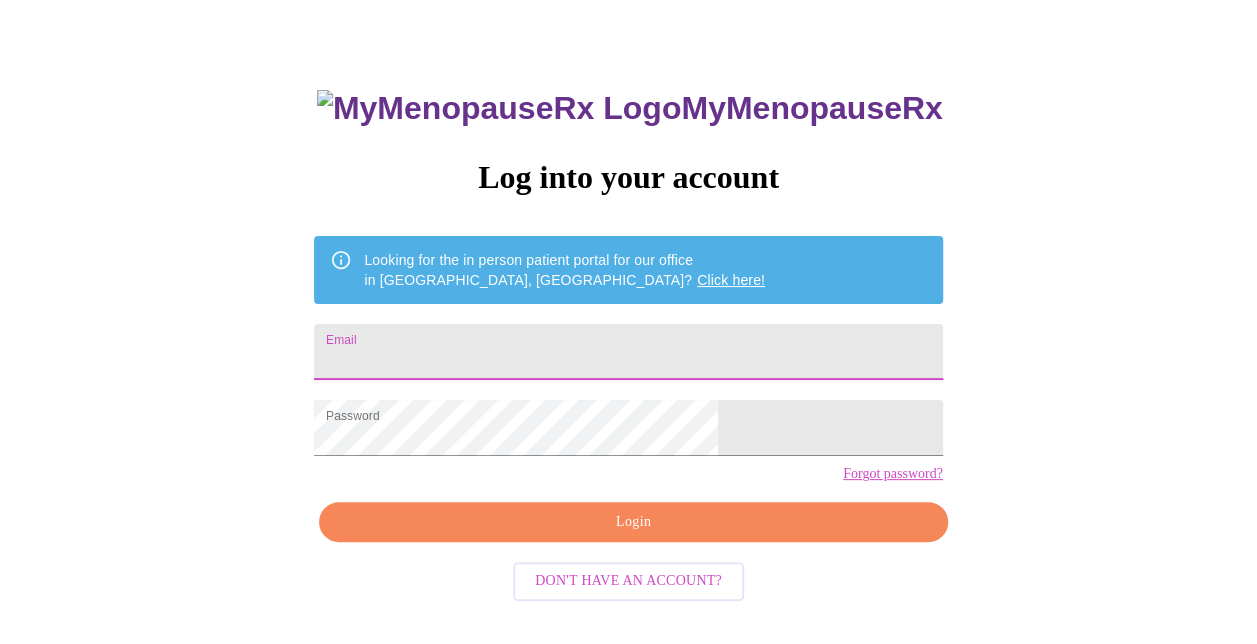 type on "acsgomez@yahoo.com" 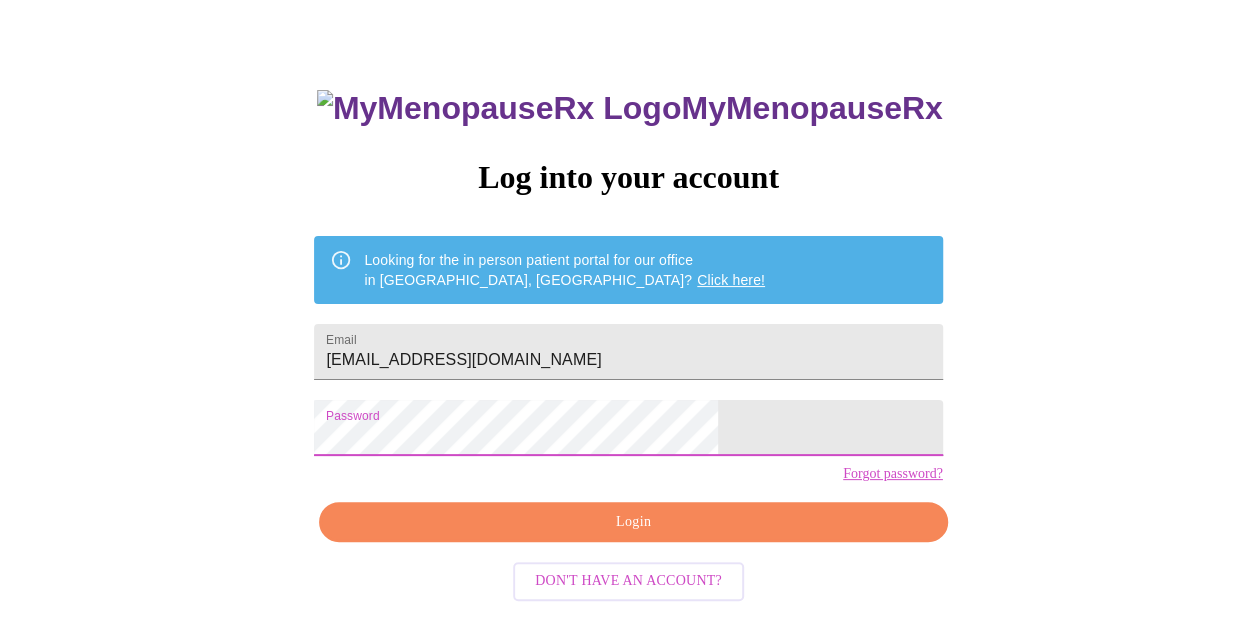 click on "Login" at bounding box center [633, 522] 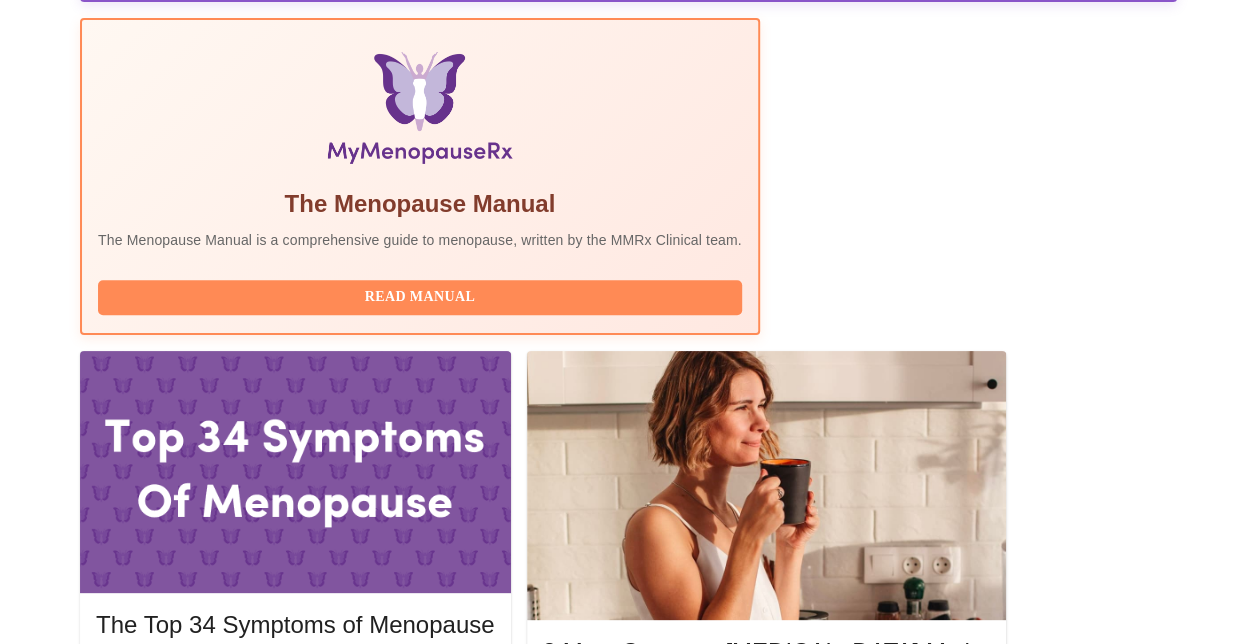 scroll, scrollTop: 678, scrollLeft: 0, axis: vertical 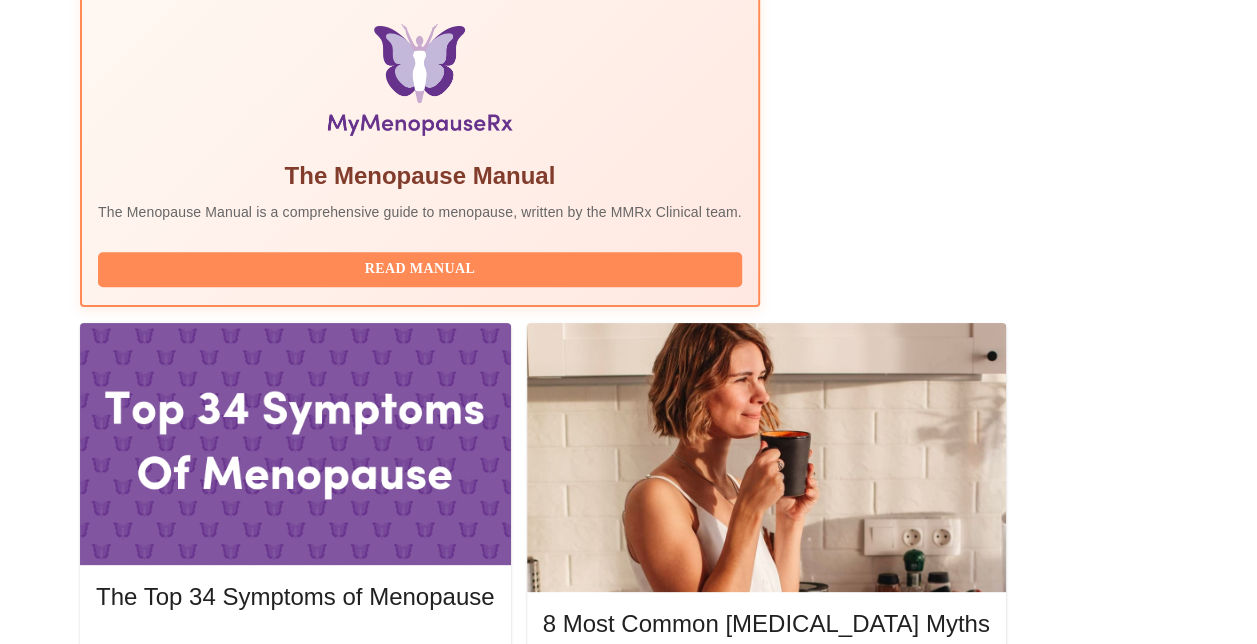 click on "Reschedule" at bounding box center [1096, 1902] 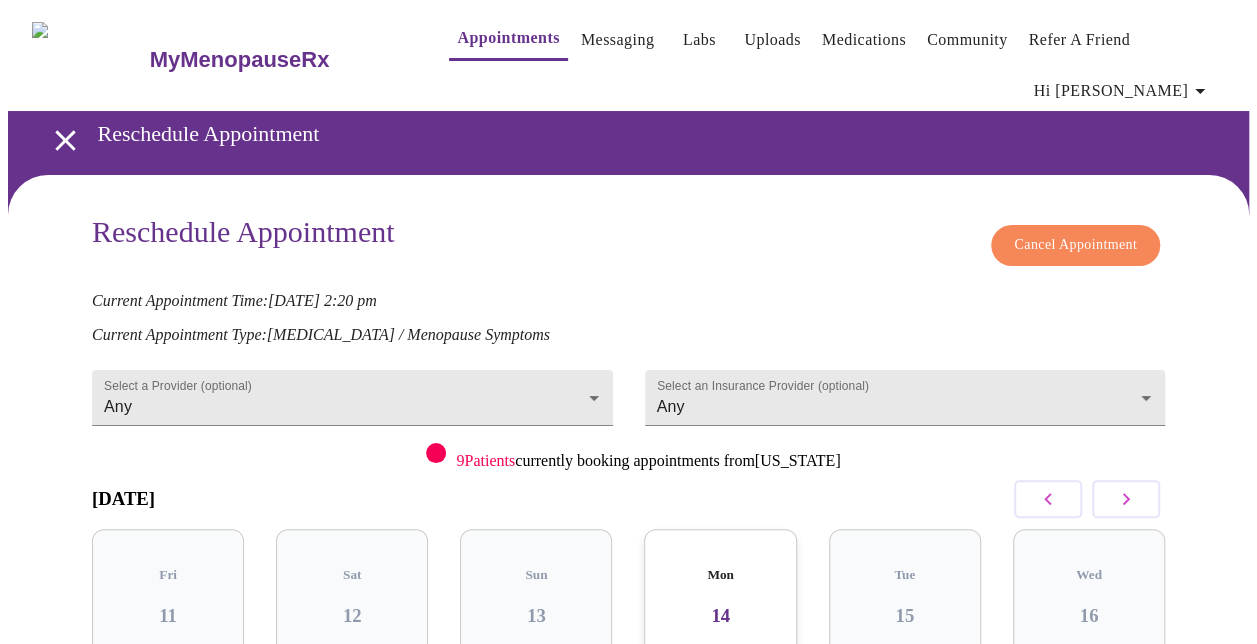 scroll, scrollTop: 100, scrollLeft: 0, axis: vertical 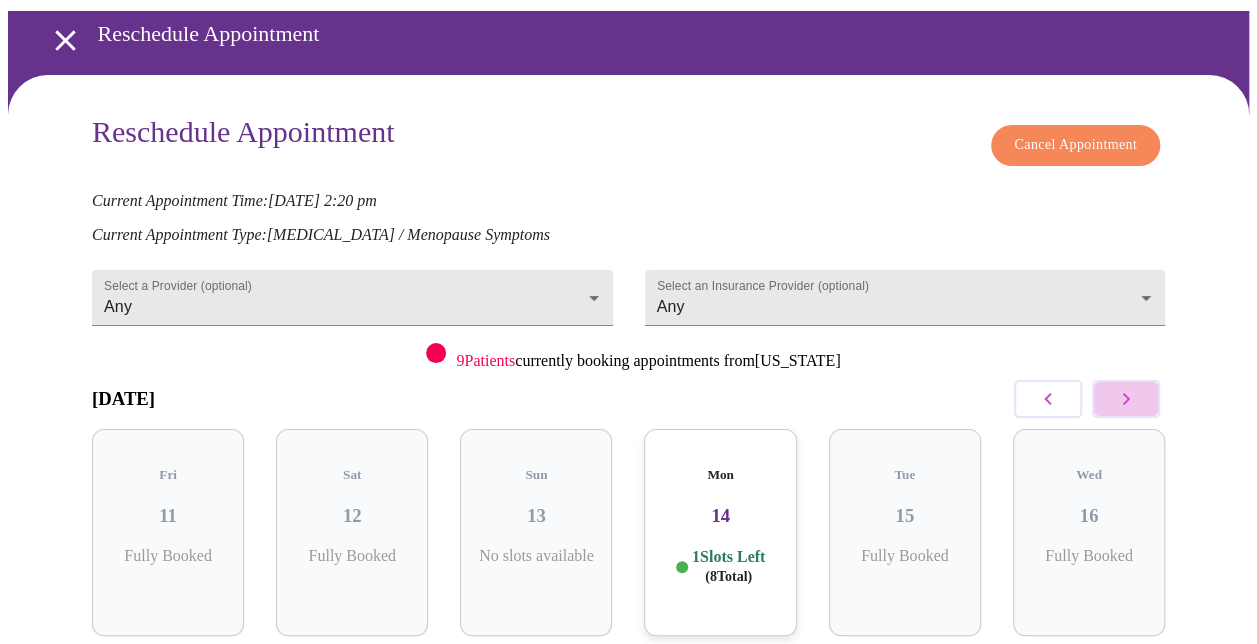 click 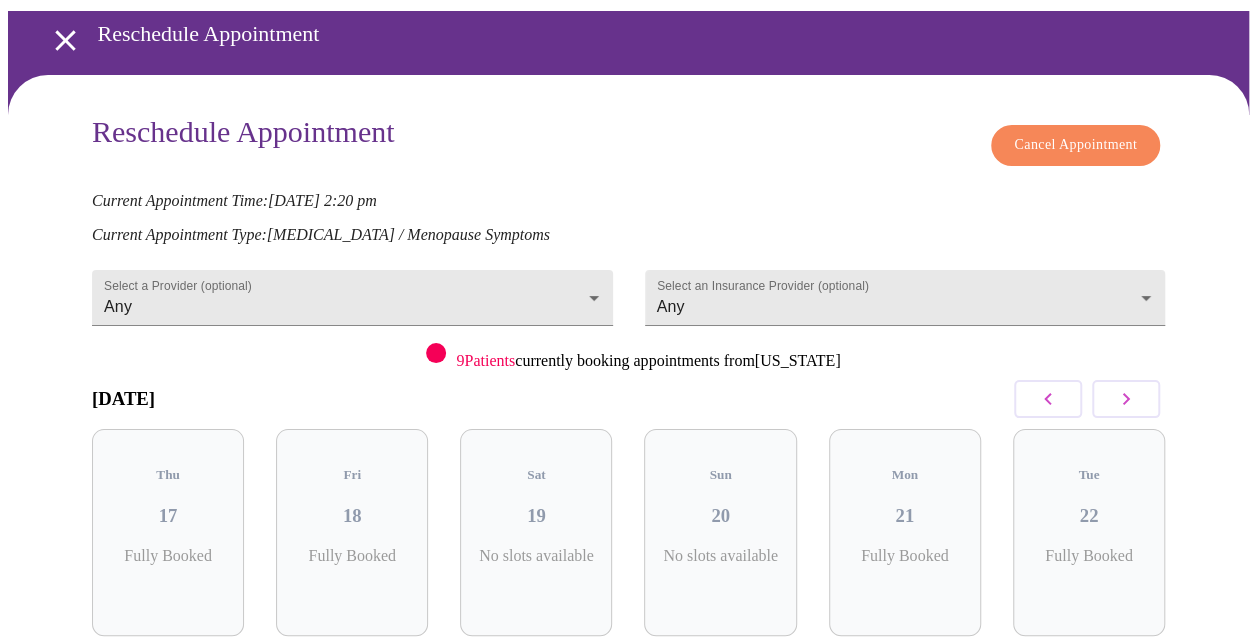 scroll, scrollTop: 200, scrollLeft: 0, axis: vertical 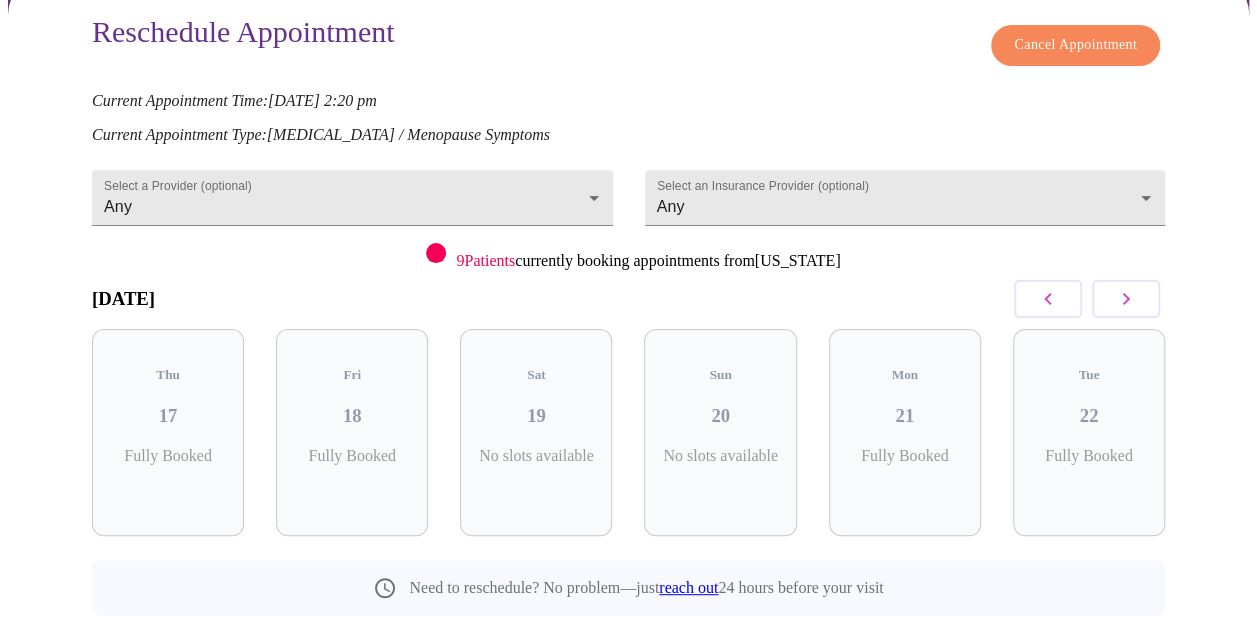 click 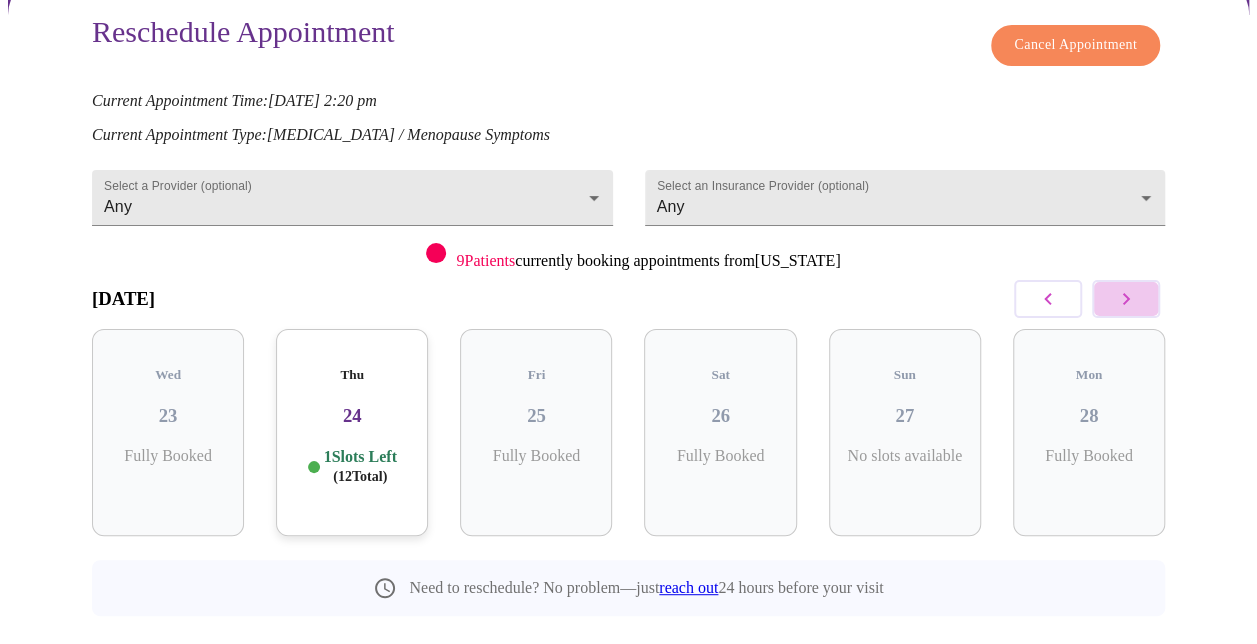 click 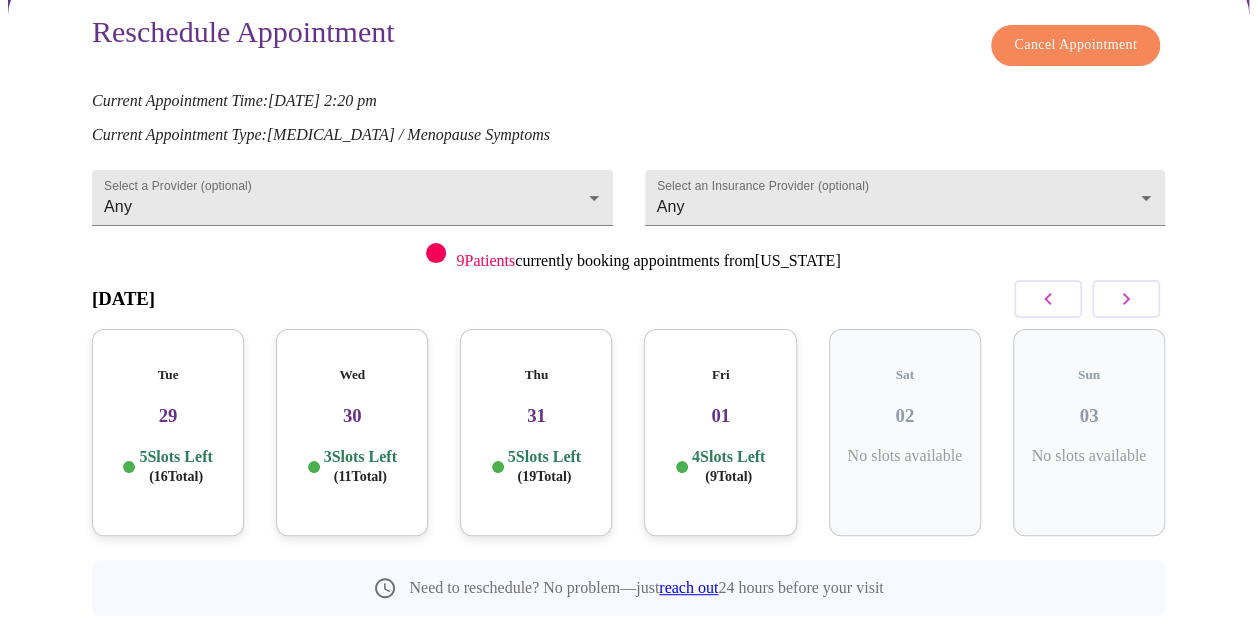 click 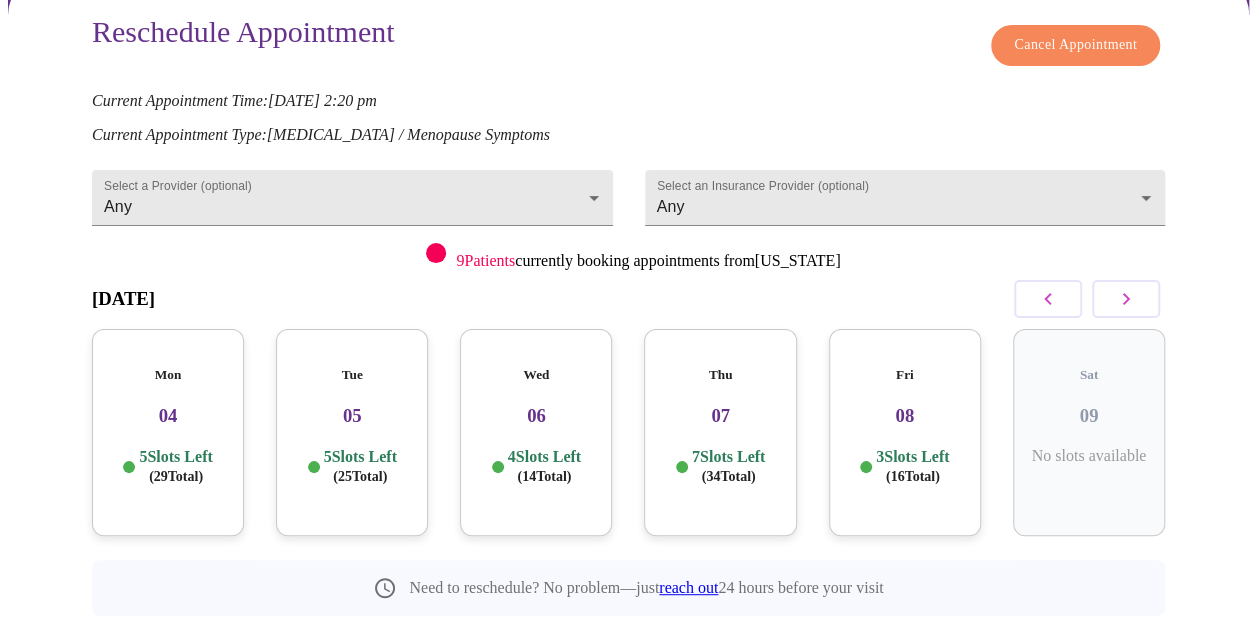 click 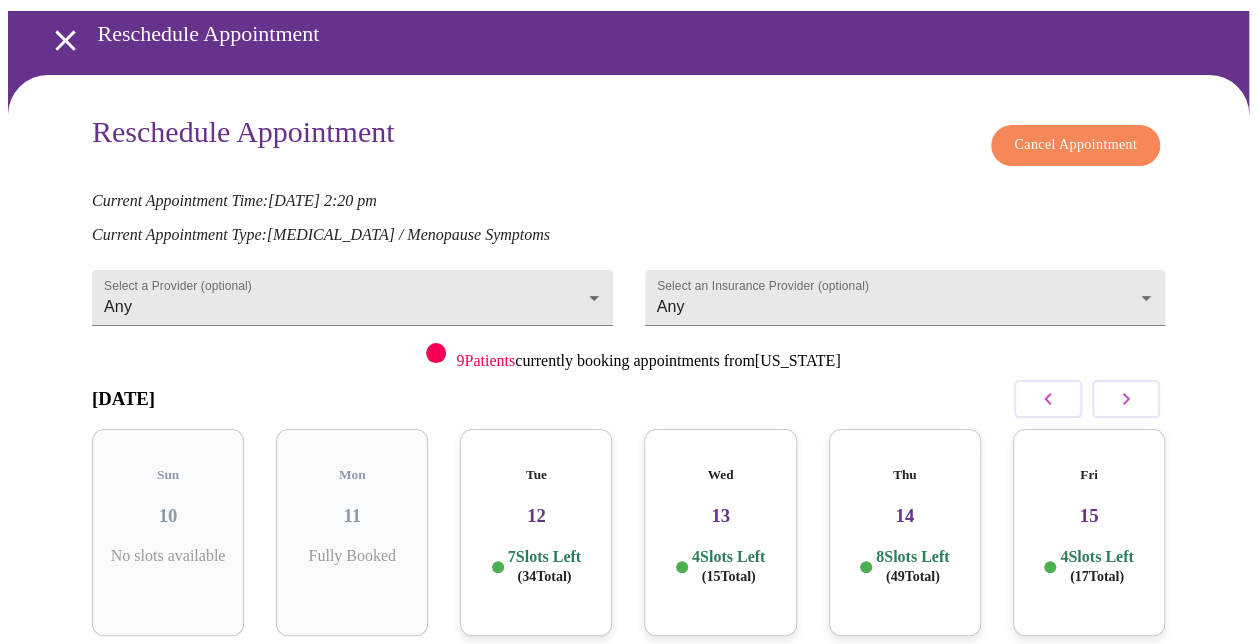 scroll, scrollTop: 200, scrollLeft: 0, axis: vertical 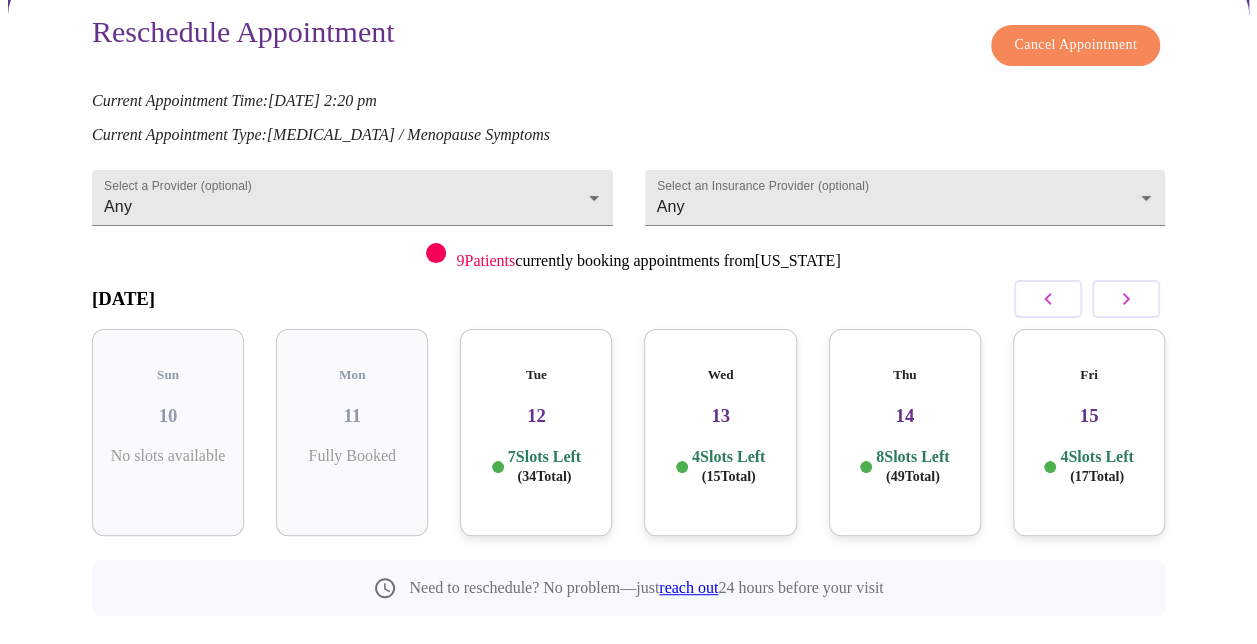click on "12" at bounding box center (536, 416) 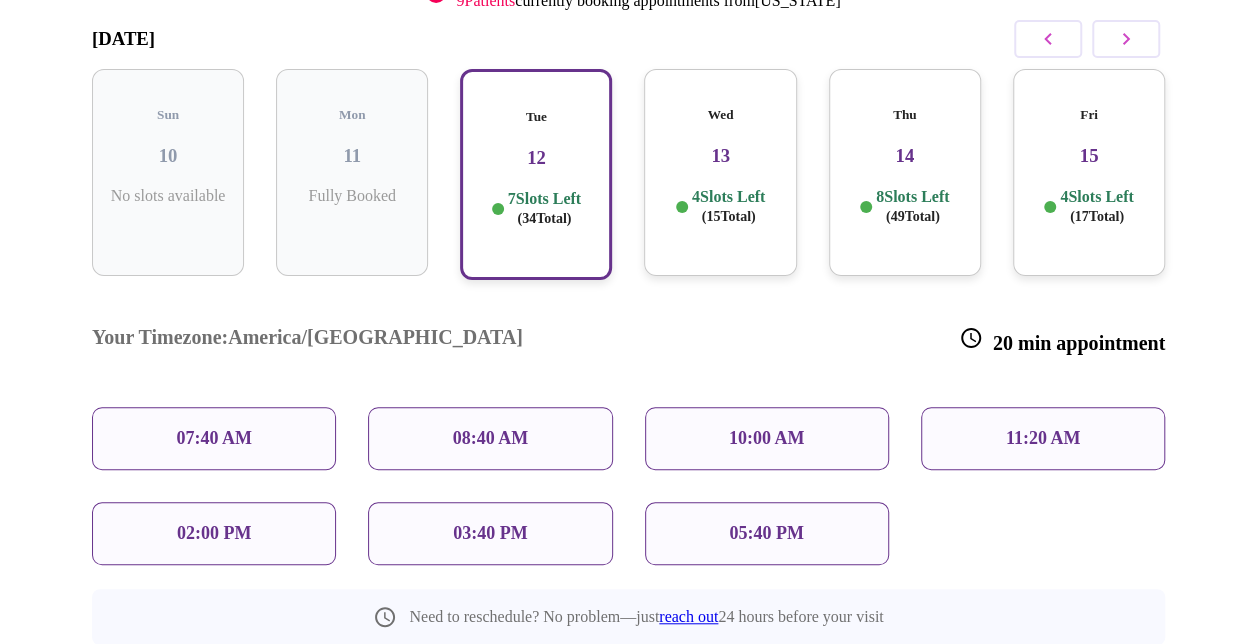 scroll, scrollTop: 486, scrollLeft: 0, axis: vertical 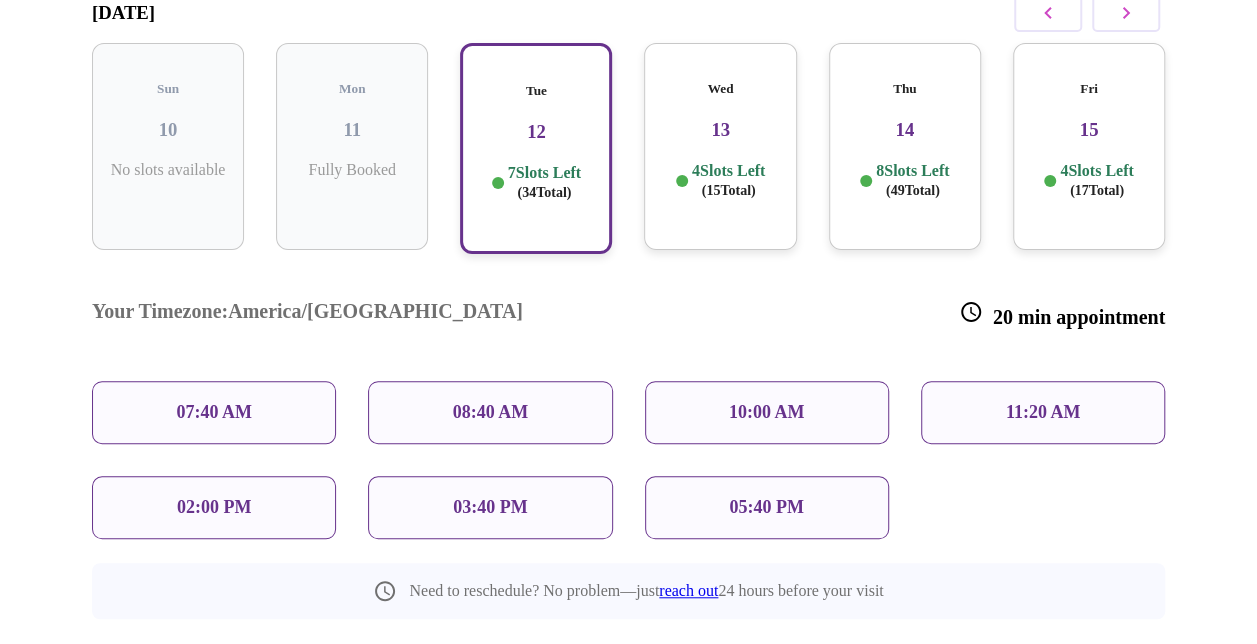 click on "11:20 AM" at bounding box center (1043, 412) 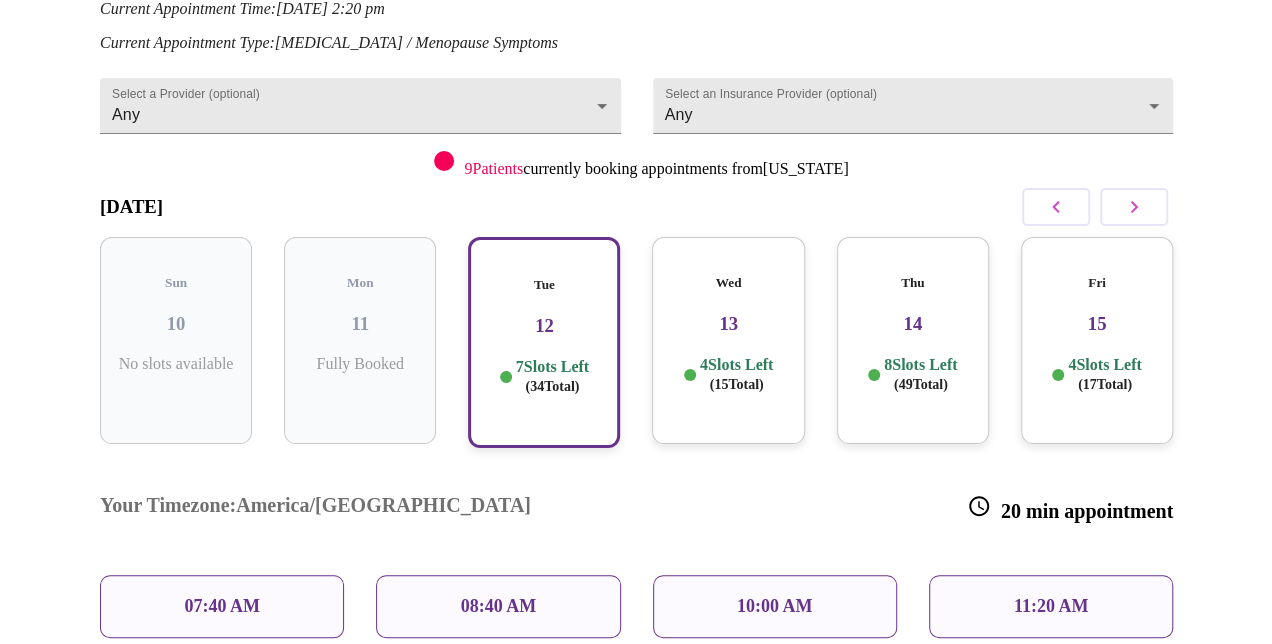 scroll, scrollTop: 286, scrollLeft: 0, axis: vertical 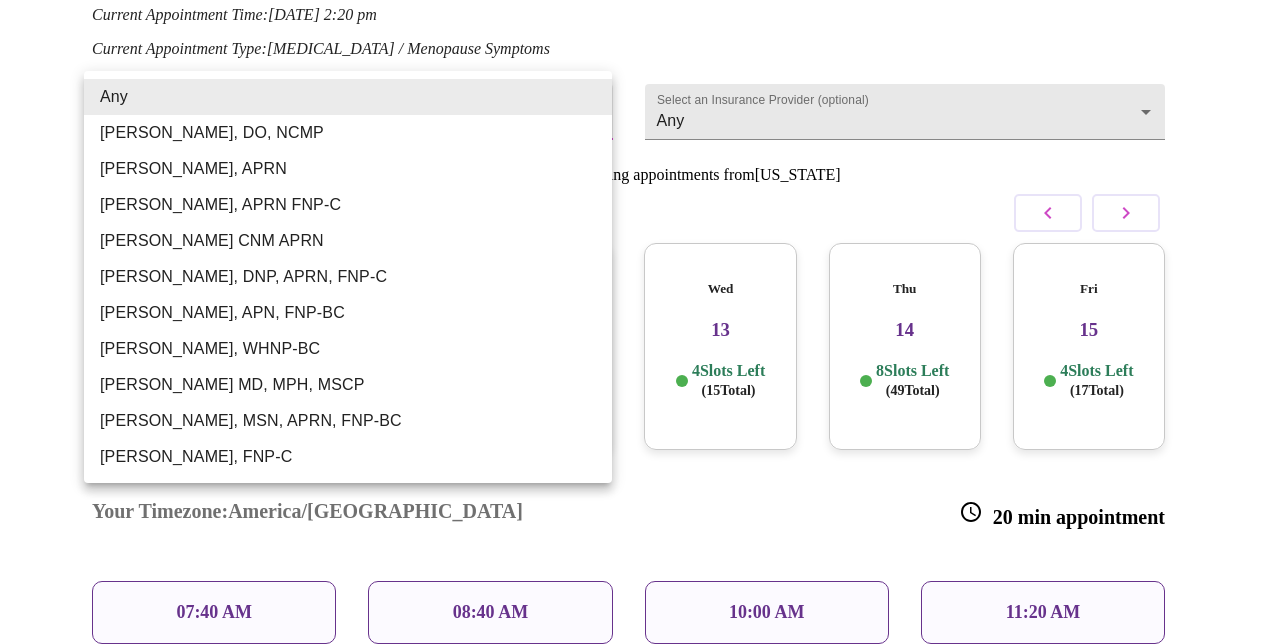 click on "MyMenopauseRx Appointments Messaging Labs Uploads Medications Community Refer a Friend Hi [PERSON_NAME]   Reschedule Appointment Reschedule Appointment Cancel Appointment Current Appointment Time:  [DATE] 2:20 pm Current Appointment Type:  [MEDICAL_DATA] / Menopause Symptoms  Select a Provider (optional) Any Any Select an Insurance Provider (optional) Any Any 9  Patients  currently booking appointments from  [US_STATE] [DATE] Sun 10 No slots available Mon 11 Fully Booked Tue 12 7  Slots Left ( 34  Total) Wed 13 4  Slots Left ( 15  Total) Thu 14 8  Slots Left ( 49  Total) Fri 15 4  Slots Left ( 17  Total) Your Timezone:  [GEOGRAPHIC_DATA]/[GEOGRAPHIC_DATA] 20 min appointment 07:40 AM 08:40 AM 10:00 AM 11:20 AM 02:00 PM 03:40 PM 05:40 PM Need to reschedule? No problem—just  reach out  24 hours before your visit Reschedule Appointment Settings Billing Invoices Log out Any [PERSON_NAME], DO, NCMP [PERSON_NAME], APRN [PERSON_NAME], APRN FNP-C [PERSON_NAME] CNM APRN [PERSON_NAME], DNP, APRN, FNP-C [PERSON_NAME], WHNP-BC" at bounding box center (636, 355) 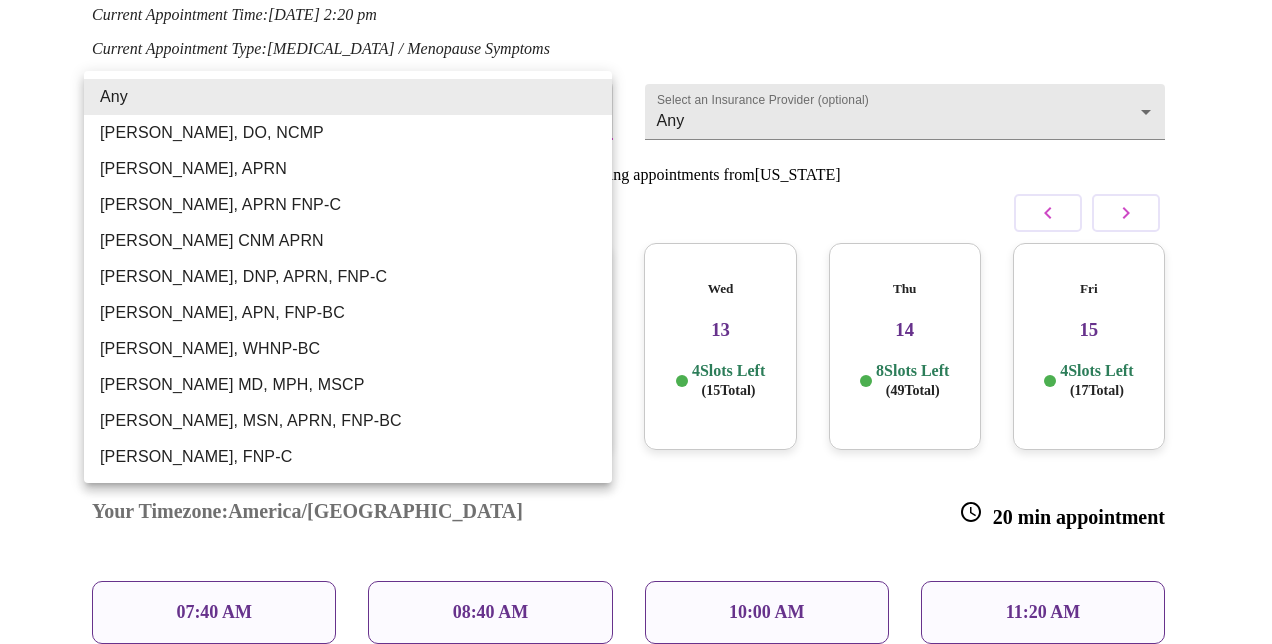 type on "[PERSON_NAME], APRN" 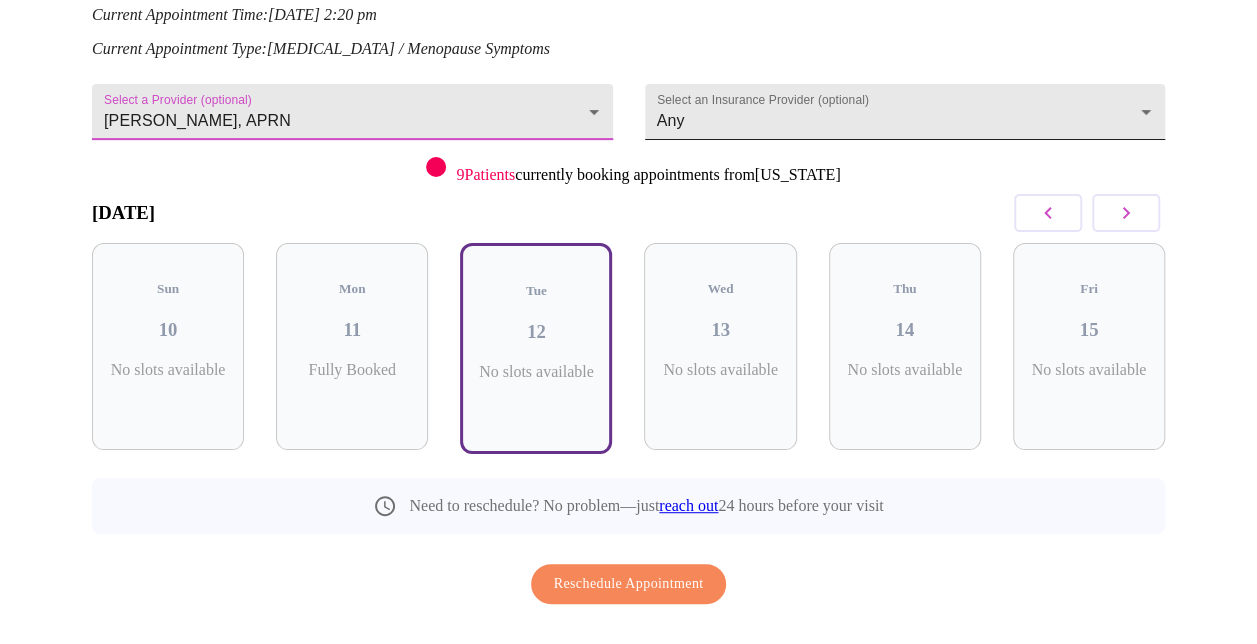 click on "MyMenopauseRx Appointments Messaging Labs Uploads Medications Community Refer a Friend Hi [PERSON_NAME]   Reschedule Appointment Reschedule Appointment Cancel Appointment Current Appointment Time:  [DATE] 2:20 pm Current Appointment Type:  [MEDICAL_DATA] / Menopause Symptoms  Select a Provider (optional) [PERSON_NAME], APRN [PERSON_NAME], APRN Select an Insurance Provider (optional) Any Any 9  Patients  currently booking appointments from  [US_STATE] [DATE] Sun 10 No slots available Mon 11 Fully Booked Tue 12 No slots available Wed 13 No slots available Thu 14 No slots available Fri 15 No slots available Need to reschedule? No problem—just  reach out  24 hours before your visit Reschedule Appointment Settings Billing Invoices Log out" at bounding box center (628, 213) 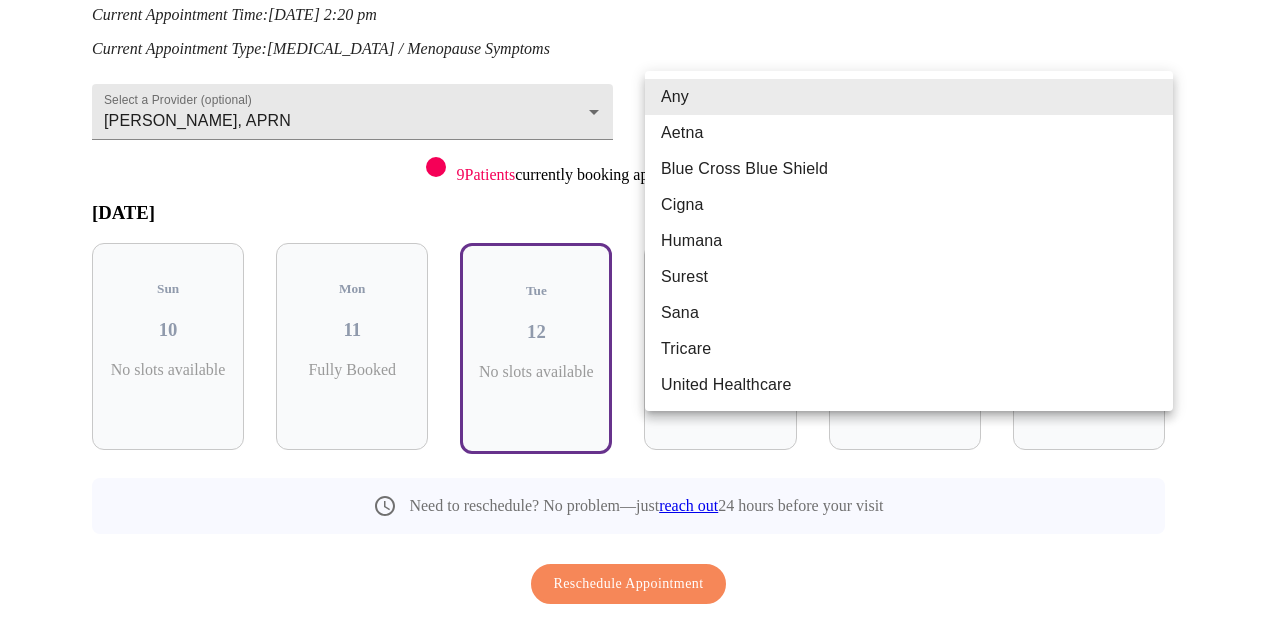 click on "Cigna" at bounding box center [909, 205] 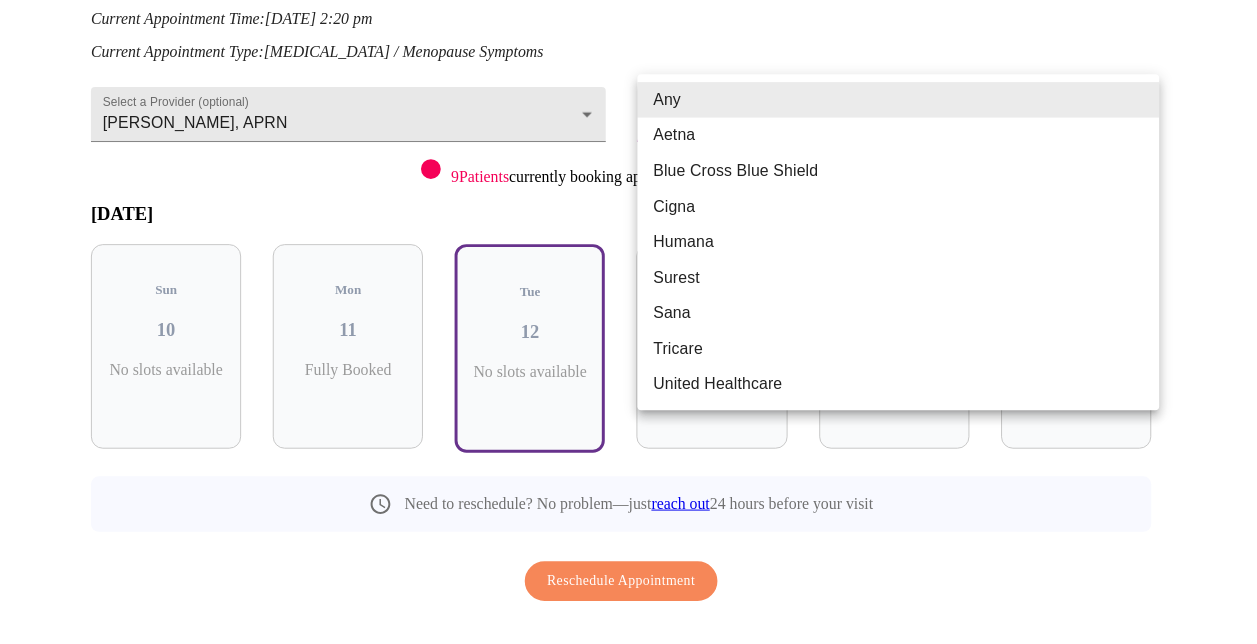 scroll, scrollTop: 275, scrollLeft: 0, axis: vertical 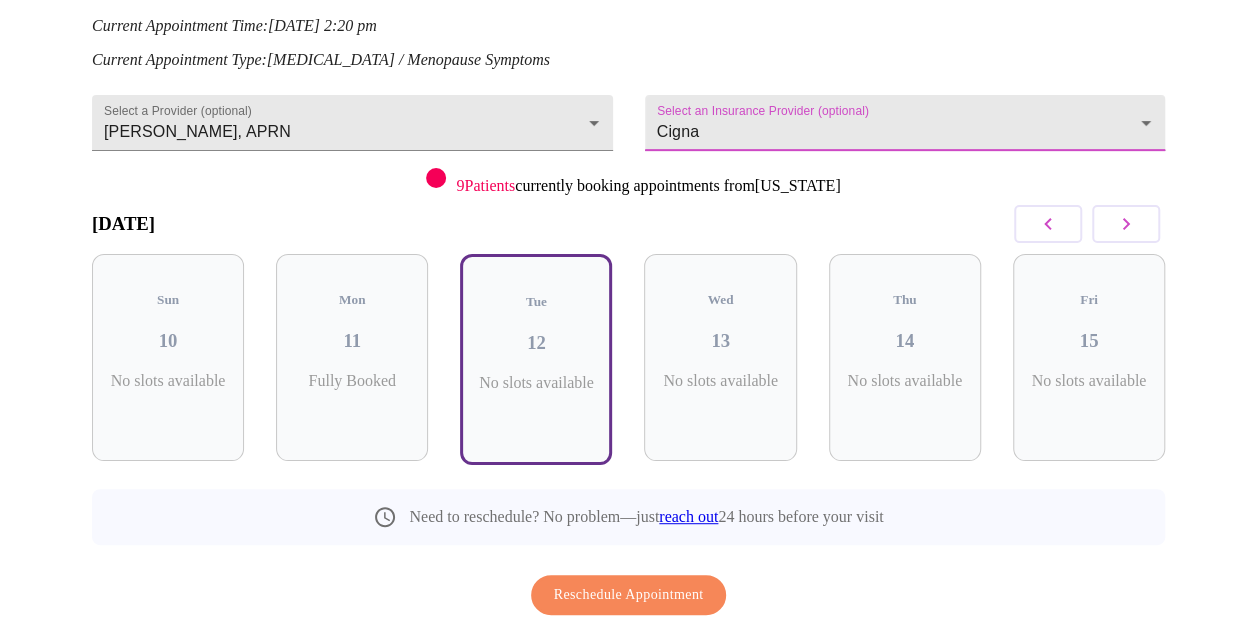 click 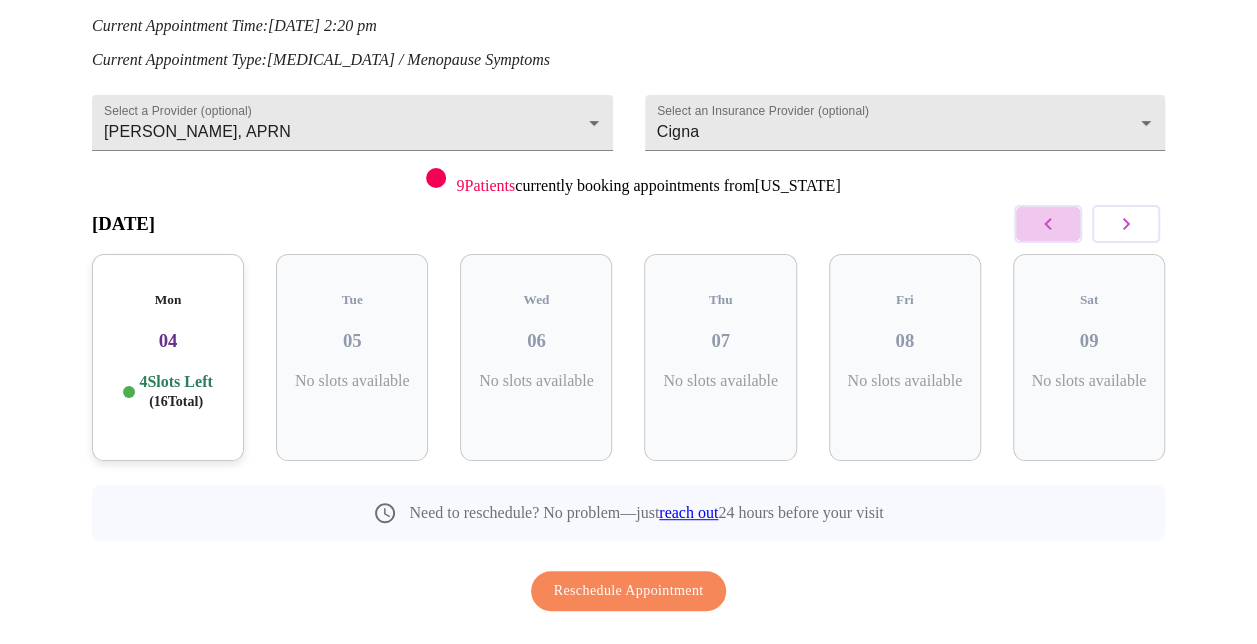 click 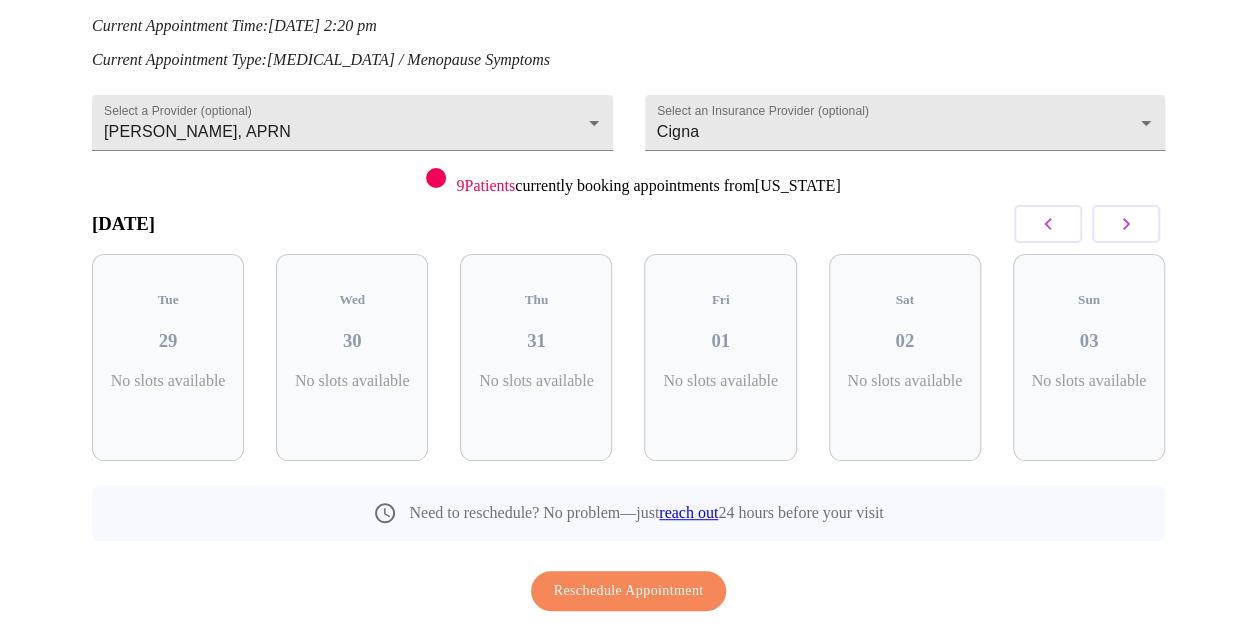 click 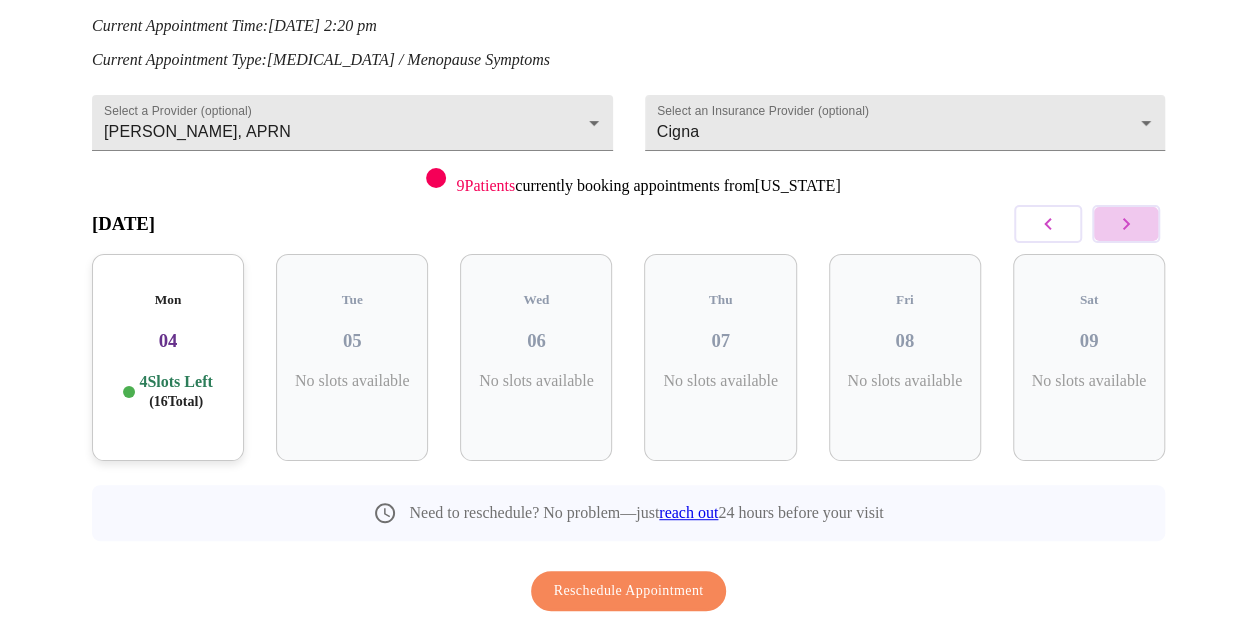 click 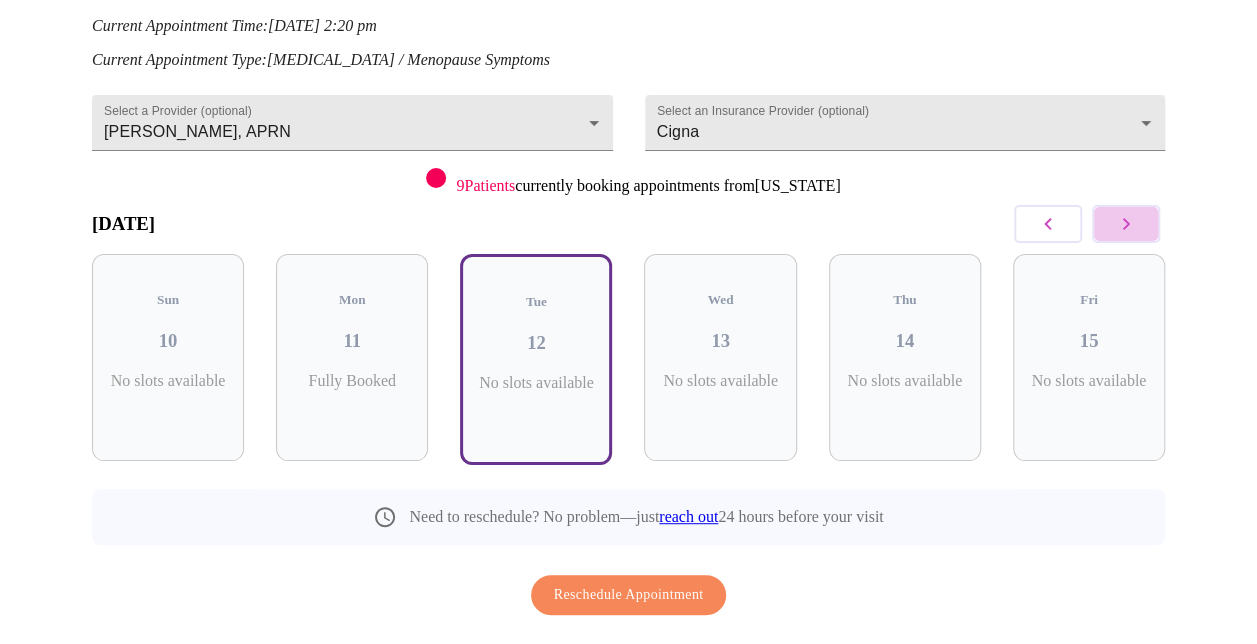 click 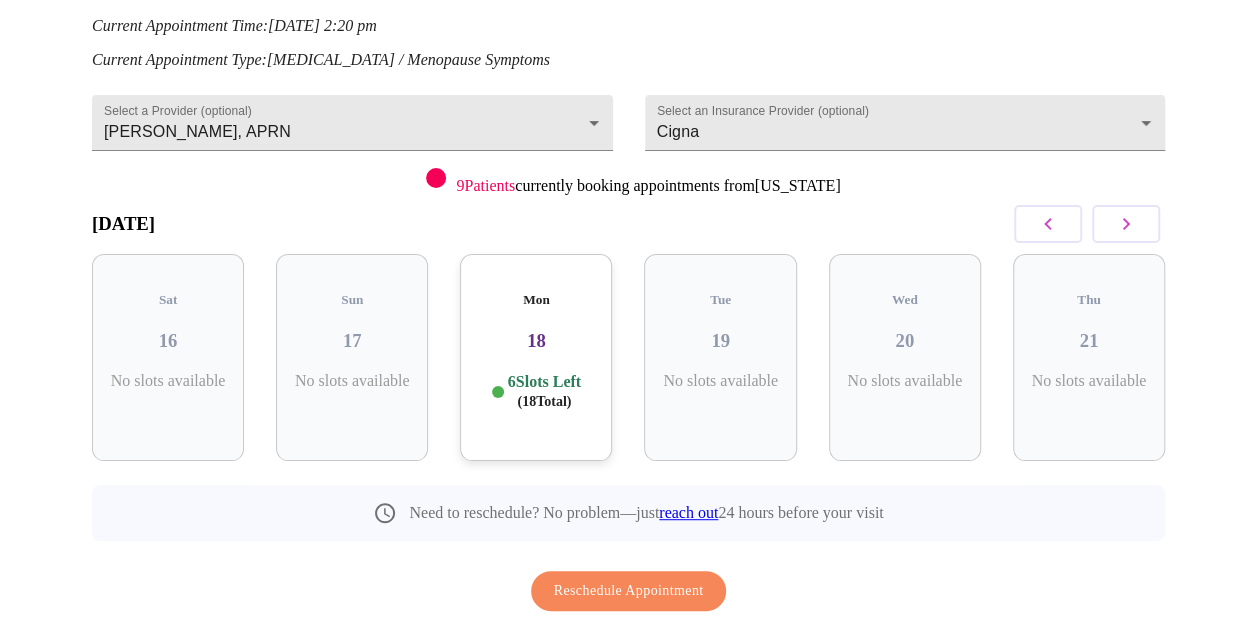click 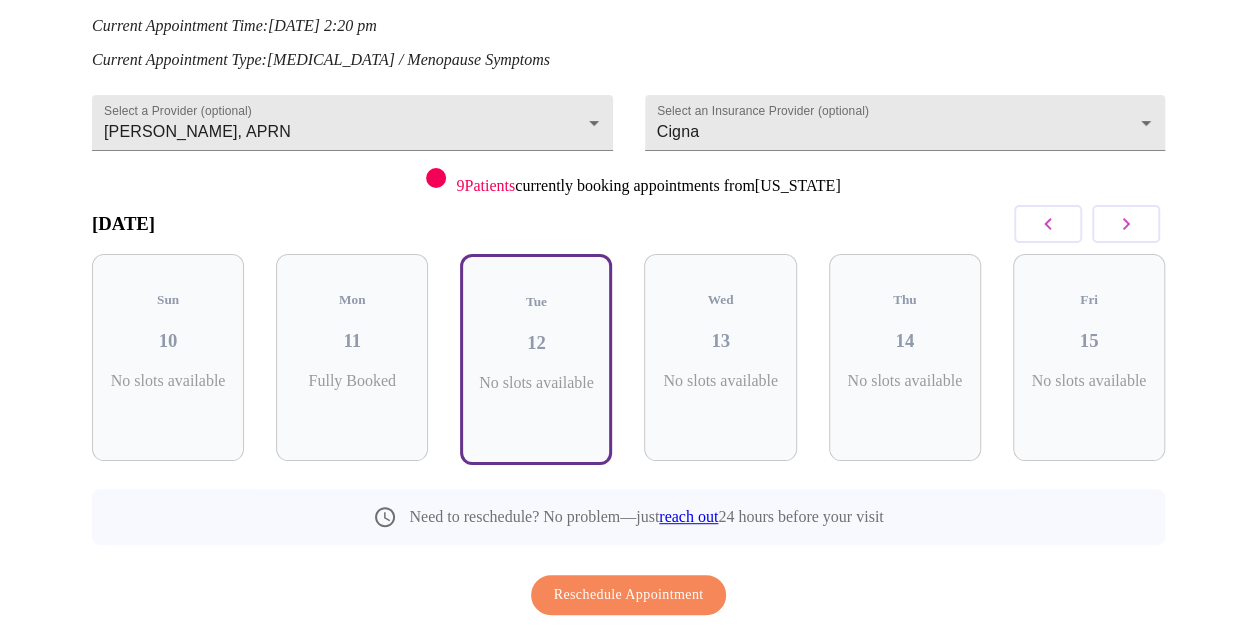 click 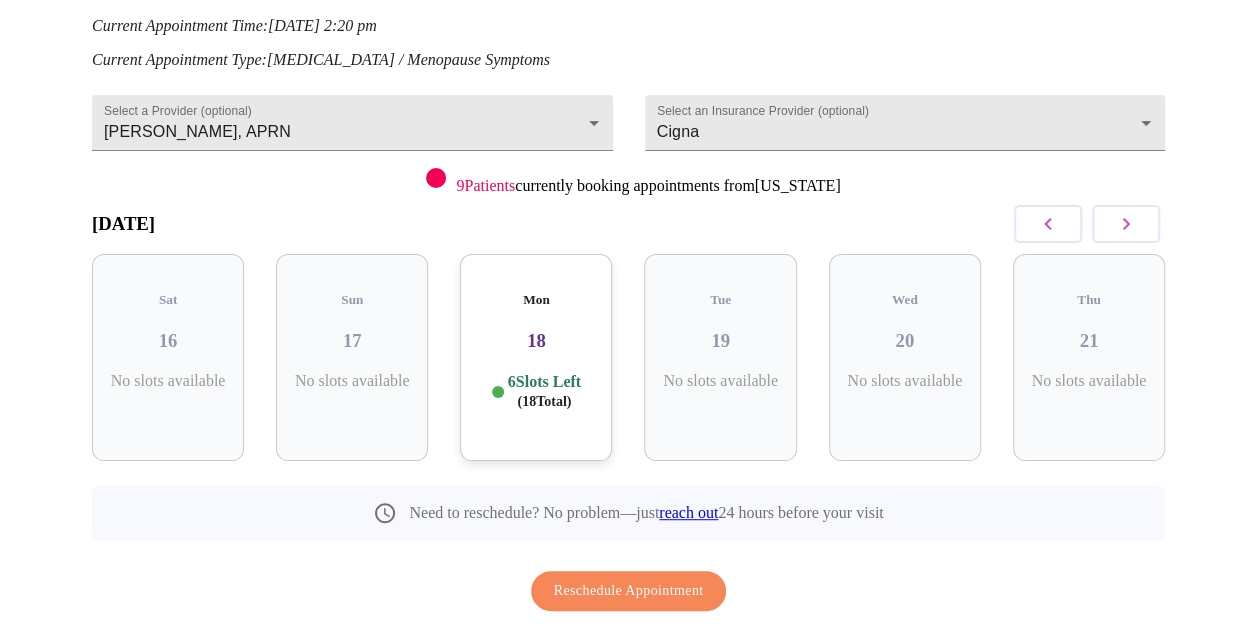 click on "18" at bounding box center (536, 341) 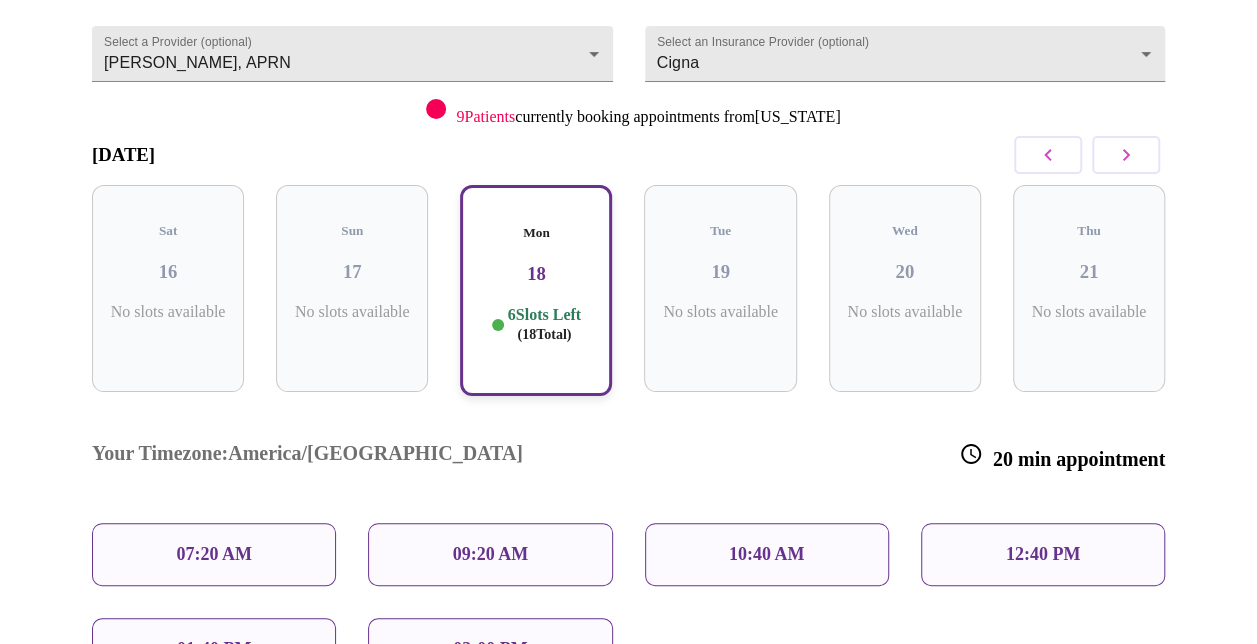 scroll, scrollTop: 375, scrollLeft: 0, axis: vertical 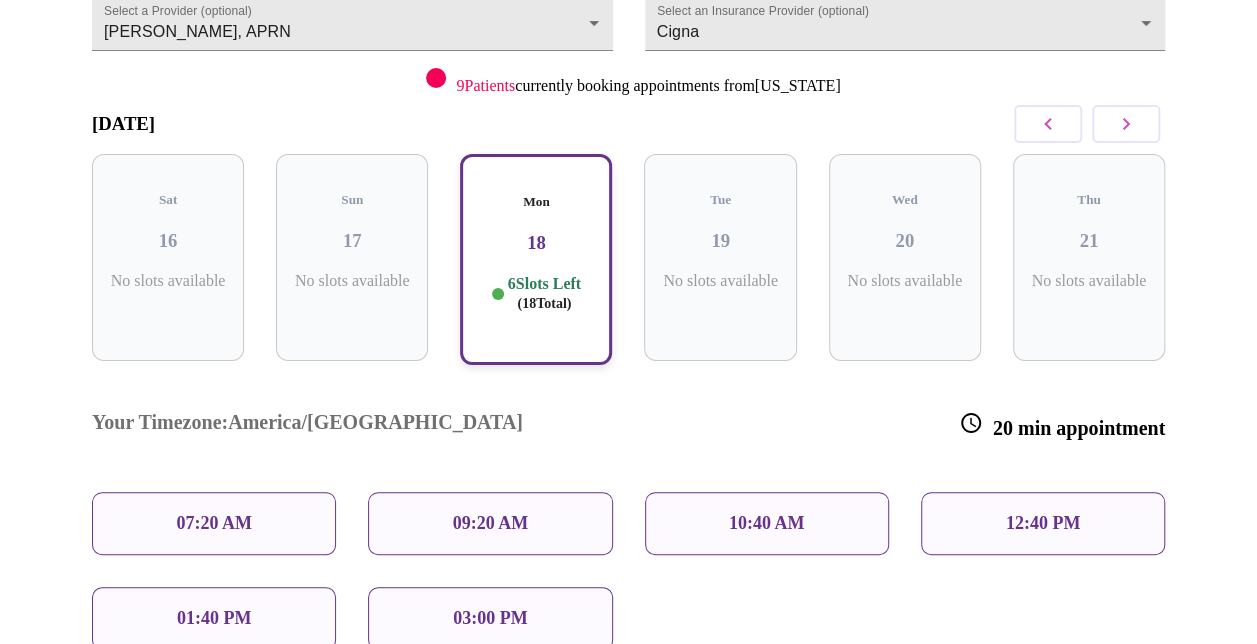 click on "10:40 AM" at bounding box center (767, 523) 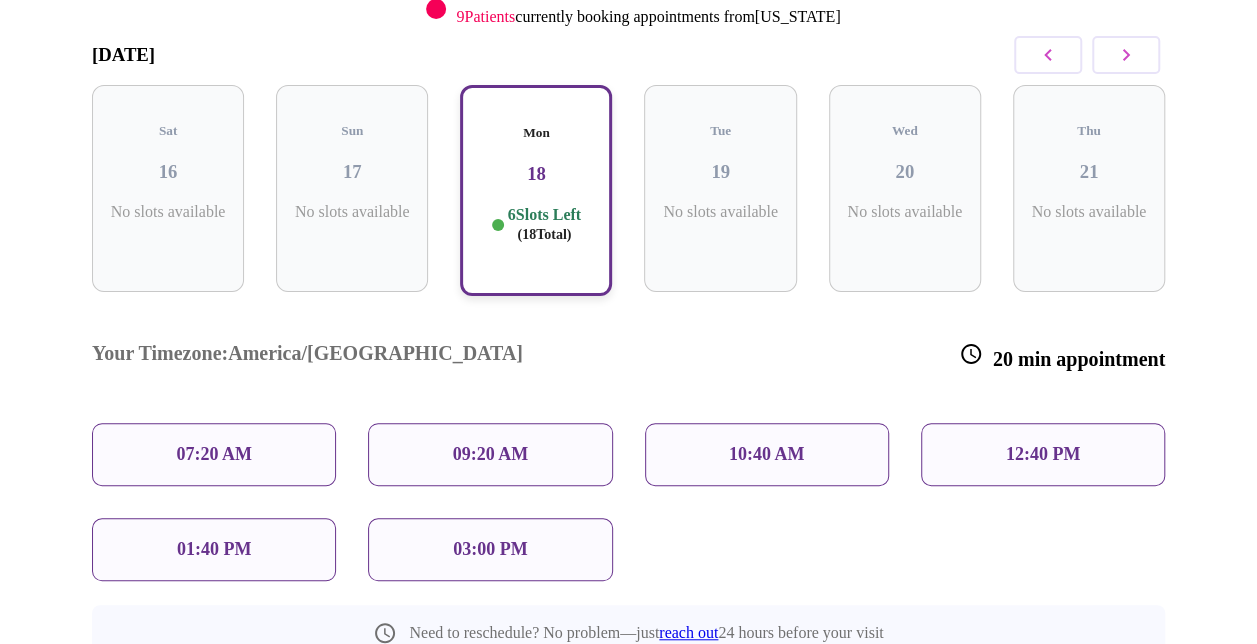 scroll, scrollTop: 475, scrollLeft: 0, axis: vertical 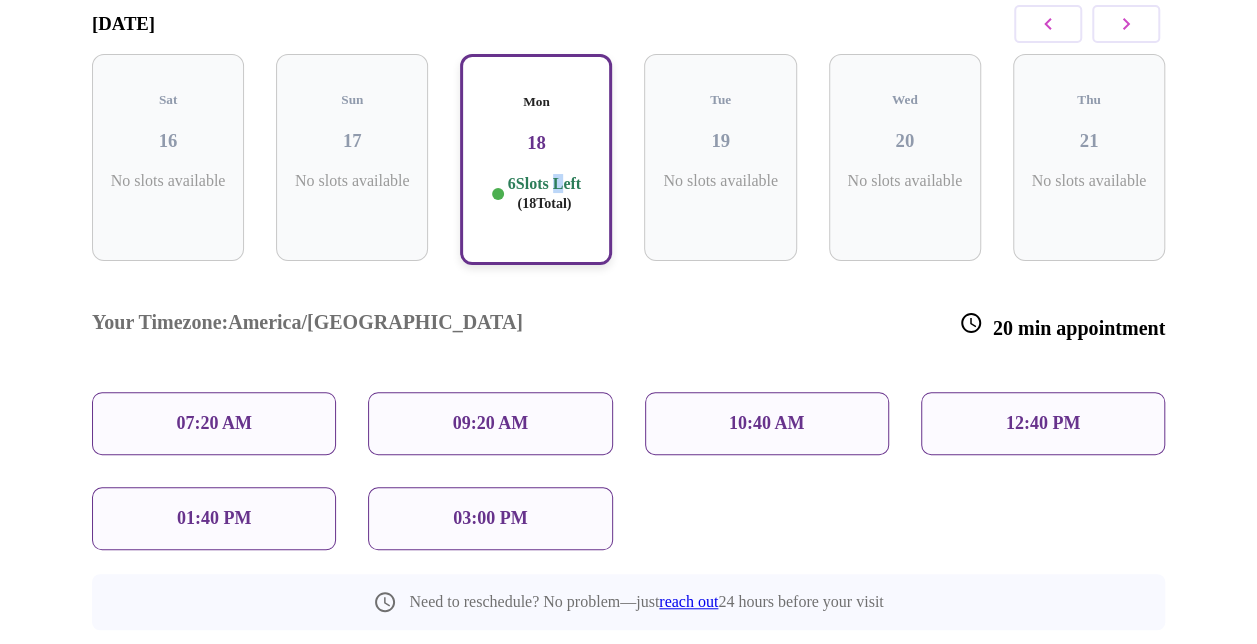 click on "Mon 18 6  Slots Left ( 18  Total)" at bounding box center [536, 159] 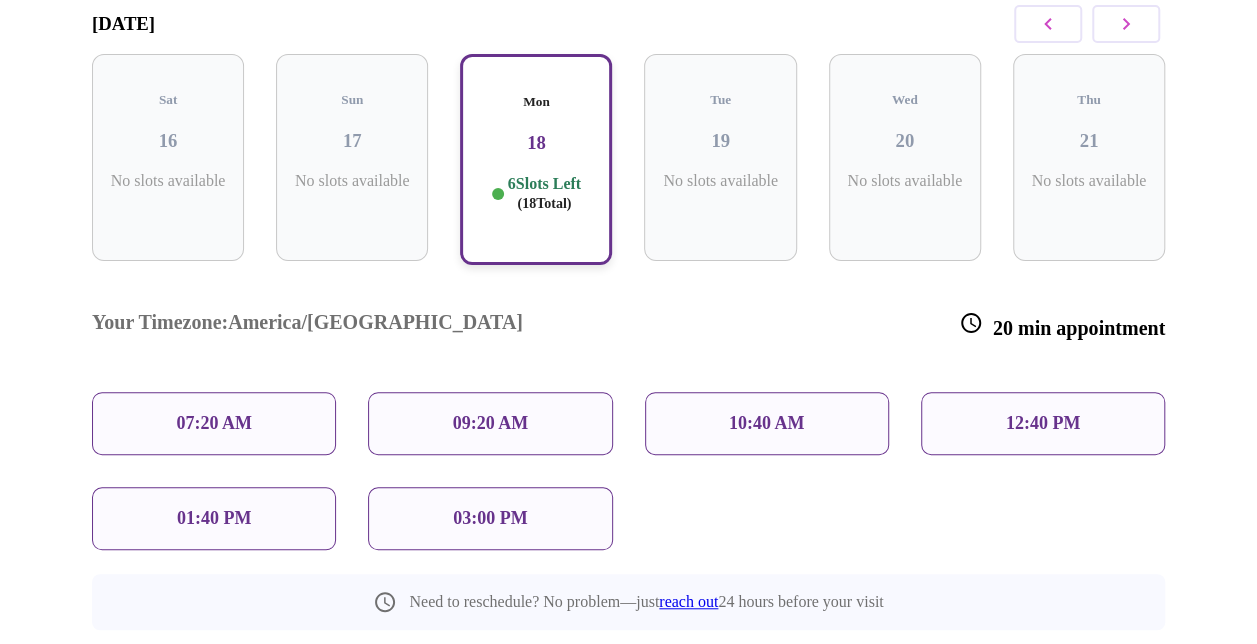 click on "10:40 AM" at bounding box center (767, 423) 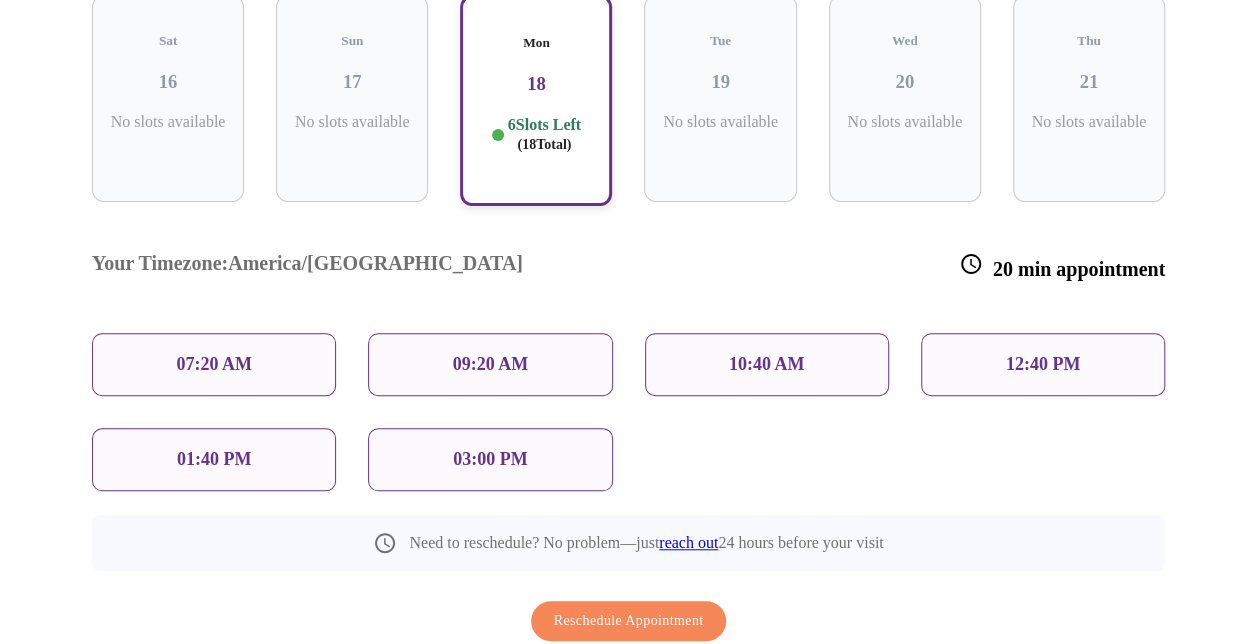 scroll, scrollTop: 564, scrollLeft: 0, axis: vertical 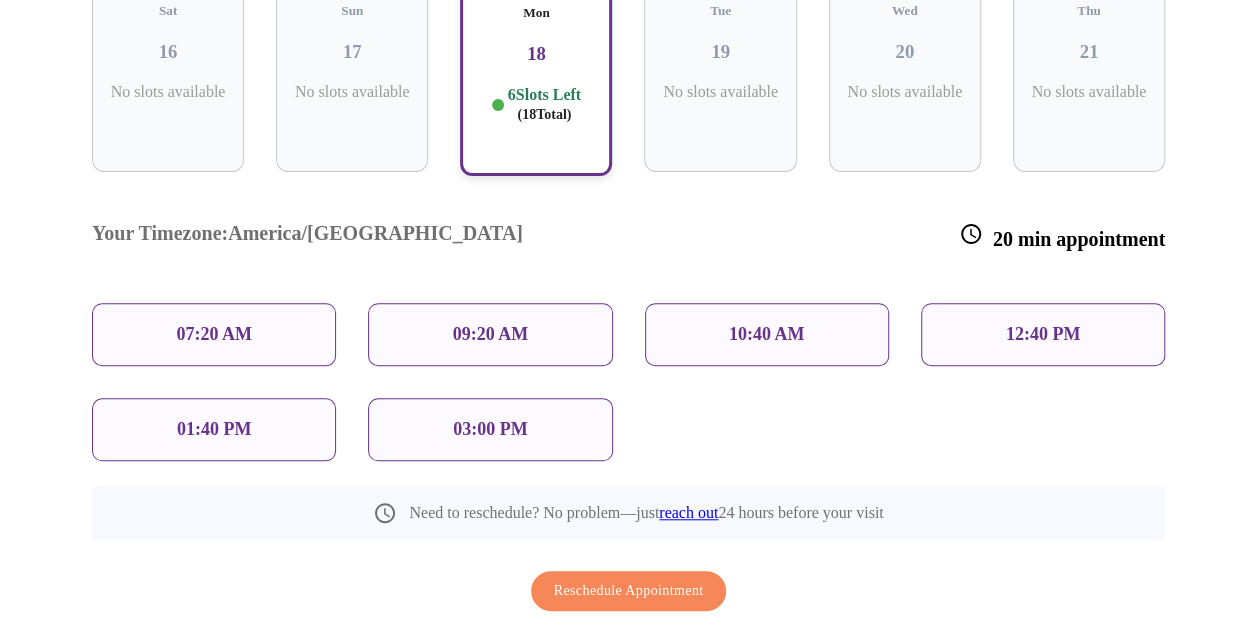click on "( 18  Total)" at bounding box center [544, 114] 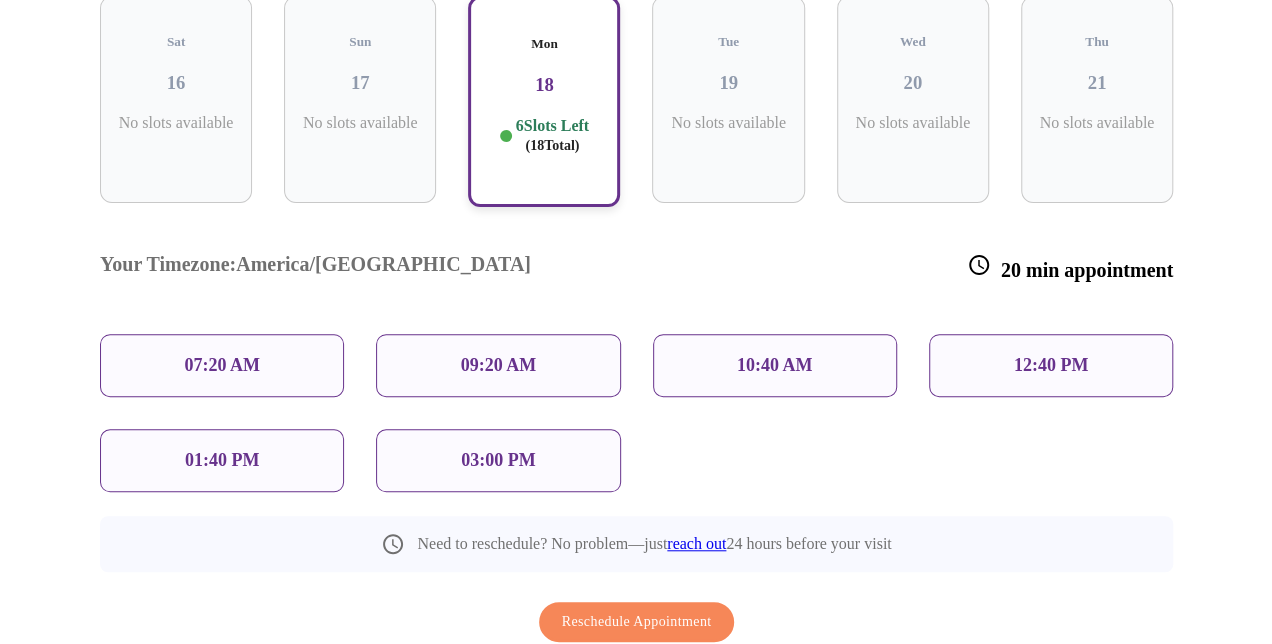 scroll, scrollTop: 564, scrollLeft: 0, axis: vertical 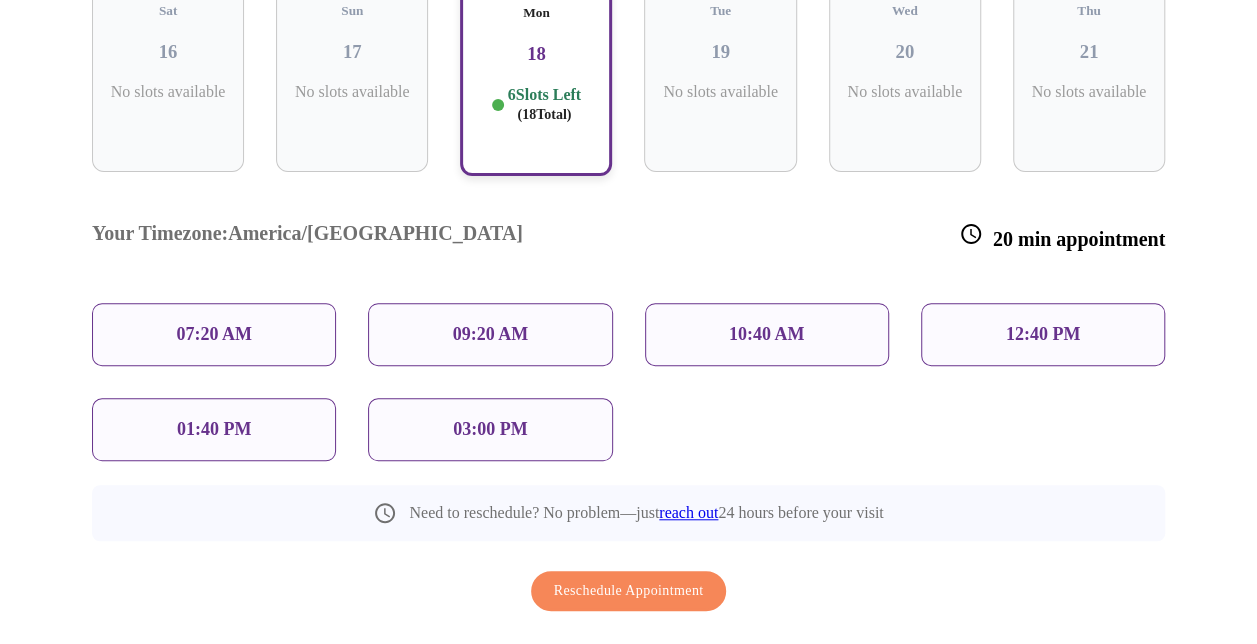 click on "10:40 AM" at bounding box center [767, 334] 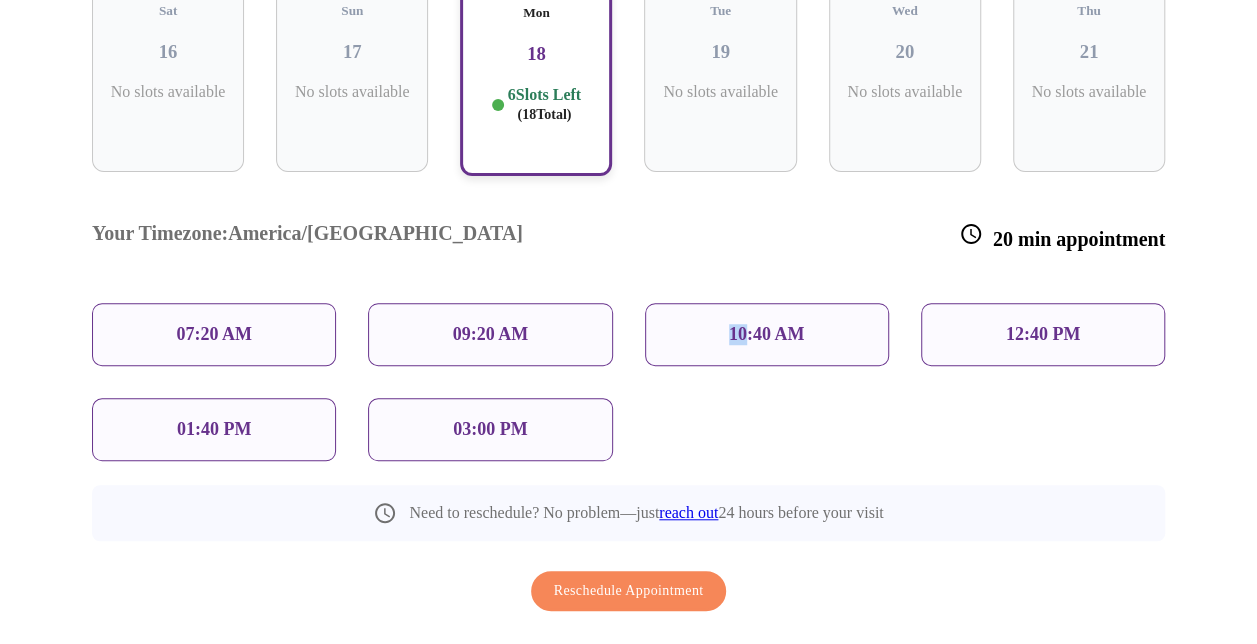 click on "10:40 AM" at bounding box center (767, 334) 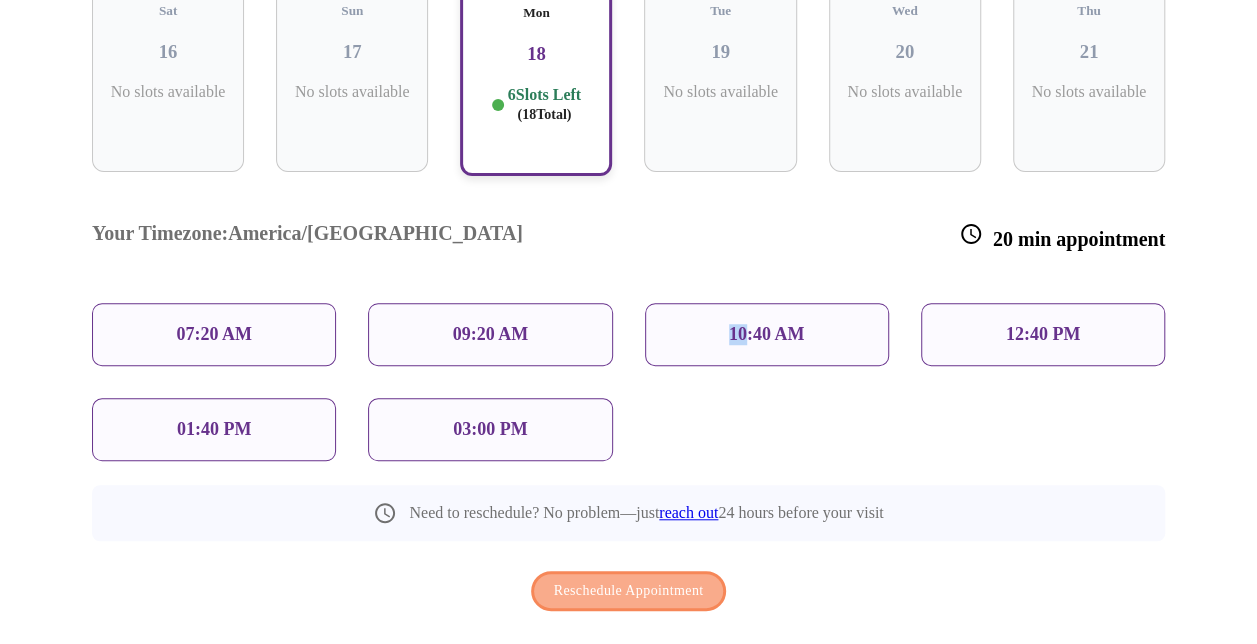 click on "Reschedule Appointment" at bounding box center (629, 591) 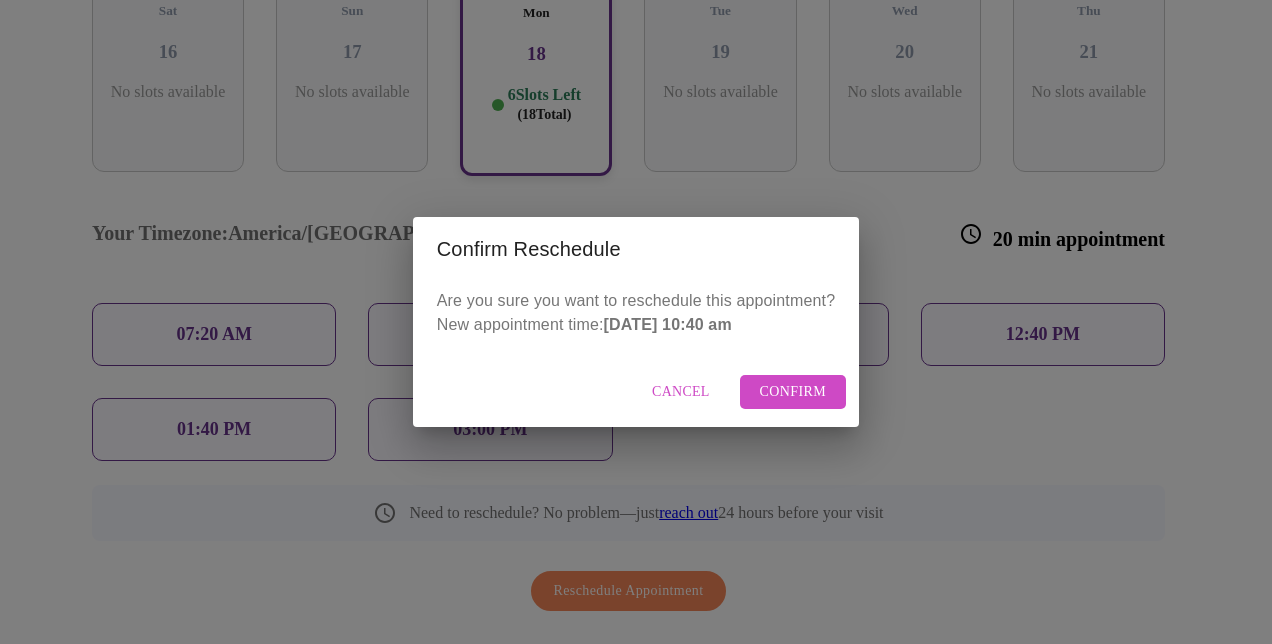 click on "Confirm" at bounding box center [793, 392] 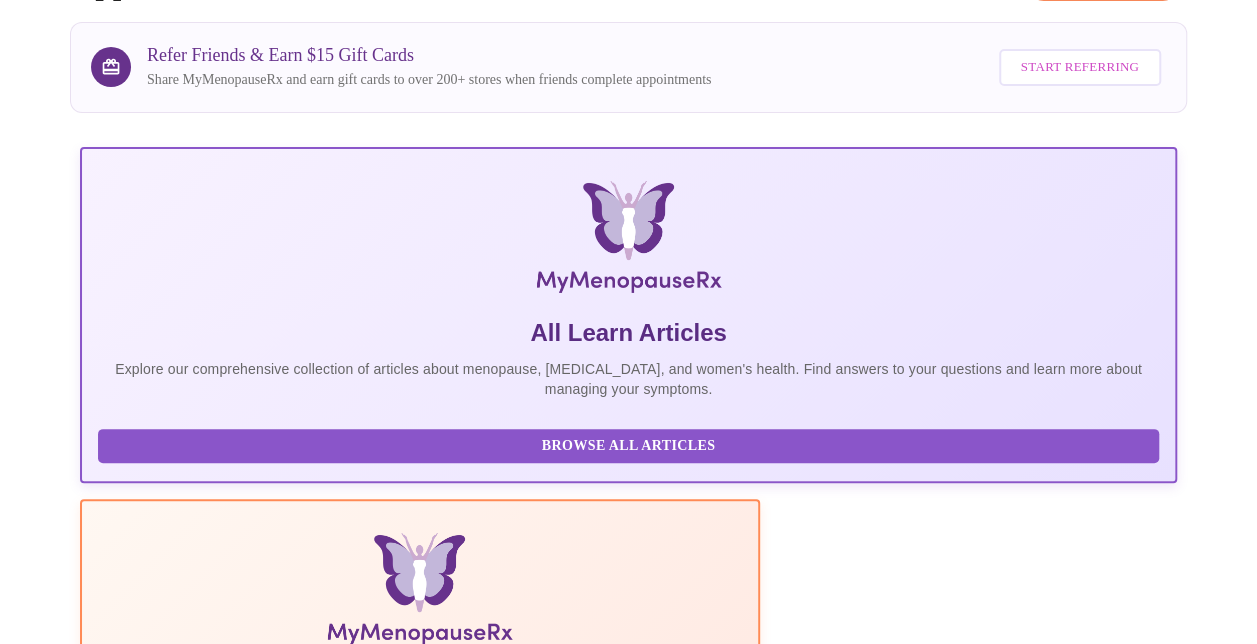 scroll, scrollTop: 200, scrollLeft: 0, axis: vertical 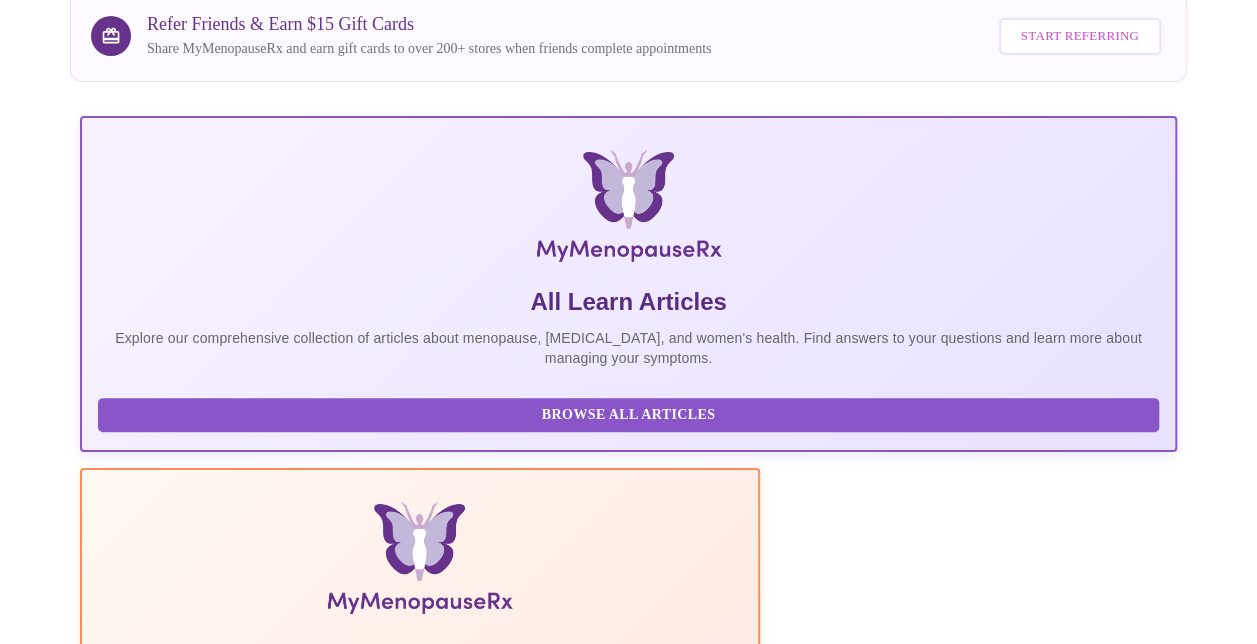 click at bounding box center (295, 922) 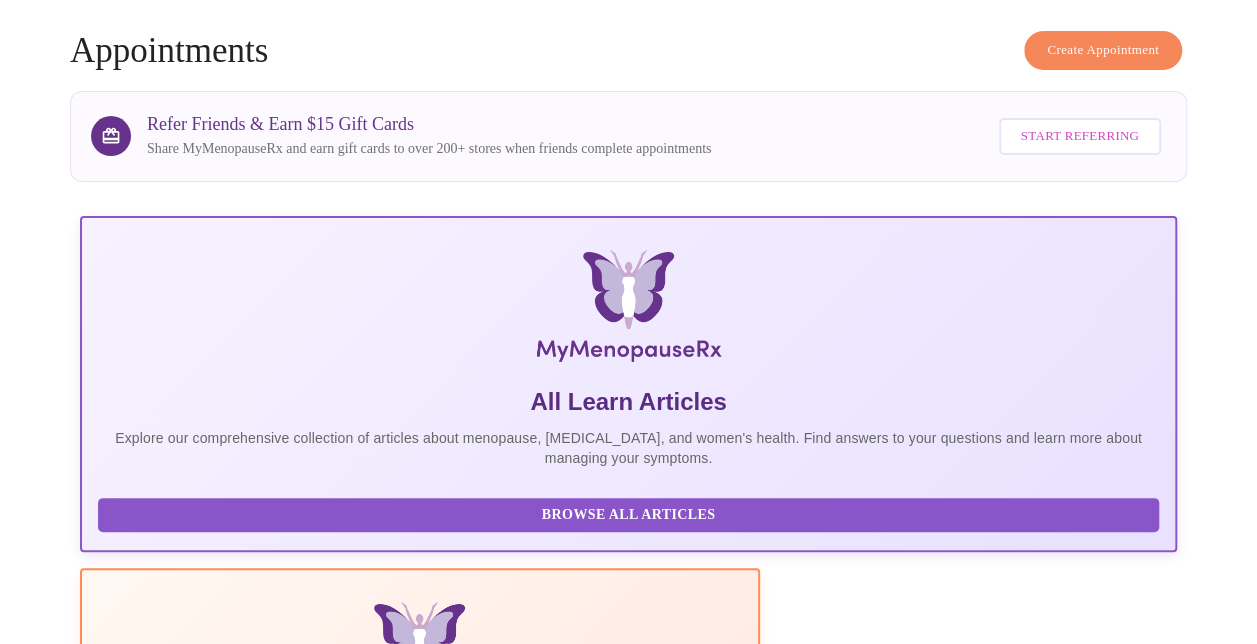 scroll, scrollTop: 0, scrollLeft: 0, axis: both 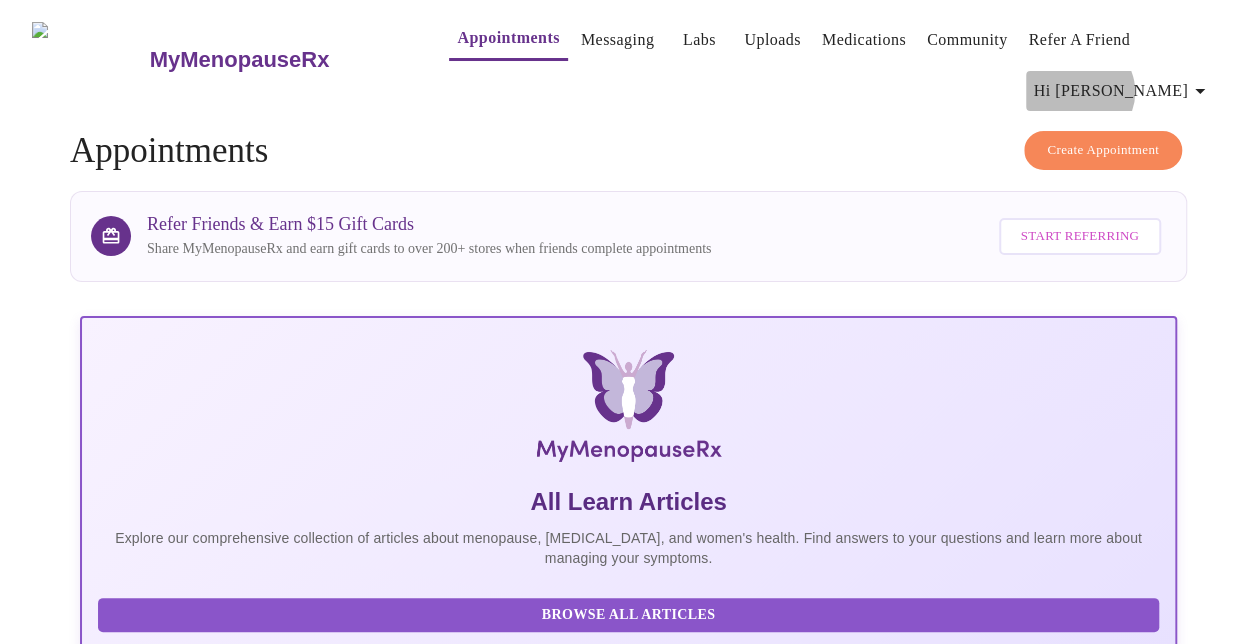 click on "Hi [PERSON_NAME]" at bounding box center [1123, 91] 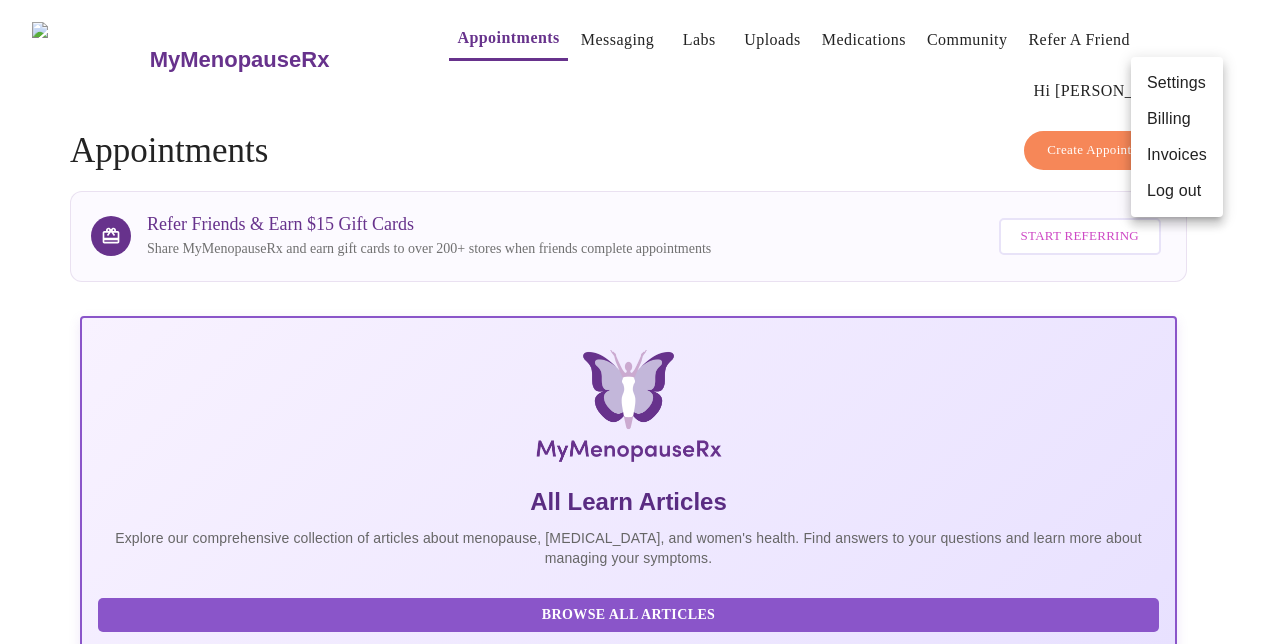 click on "Log out" at bounding box center (1177, 191) 